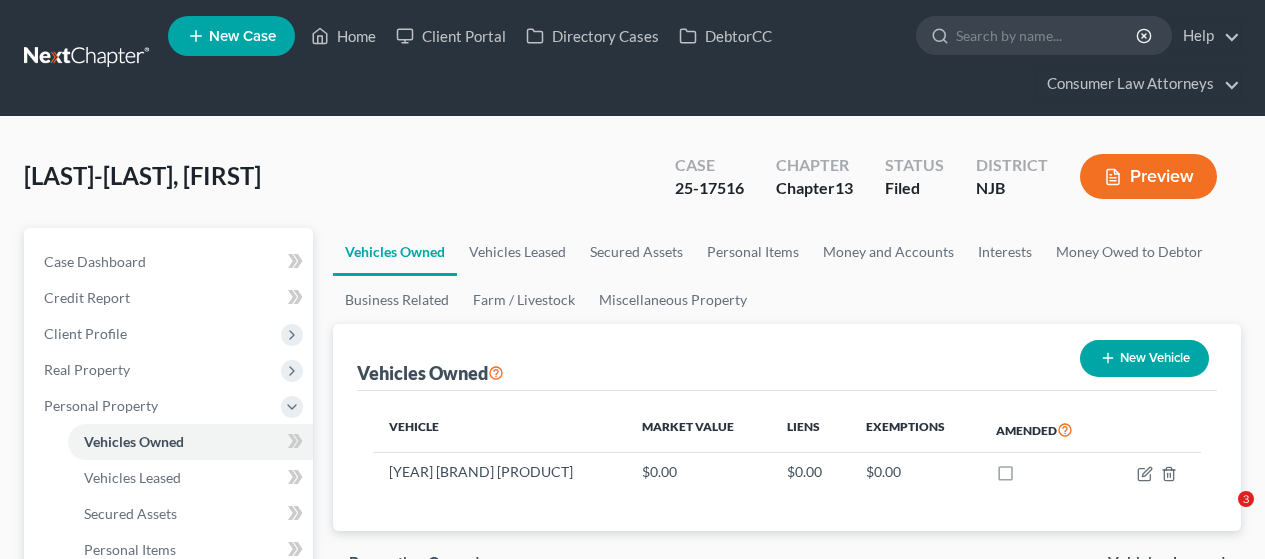 scroll, scrollTop: 0, scrollLeft: 0, axis: both 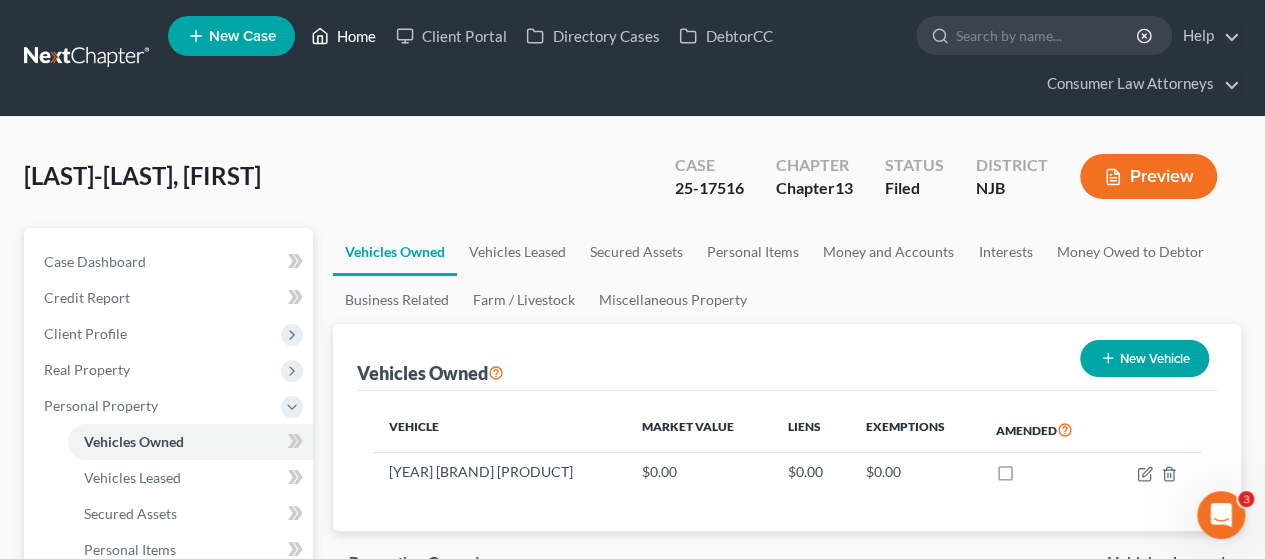 click on "Home" at bounding box center (343, 36) 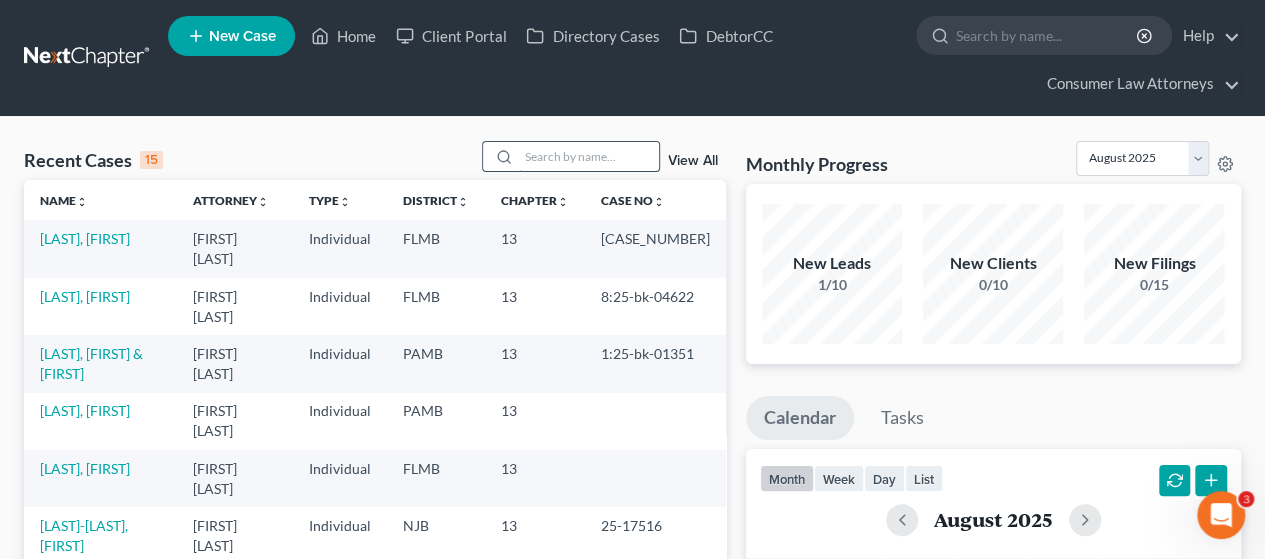 click at bounding box center (589, 156) 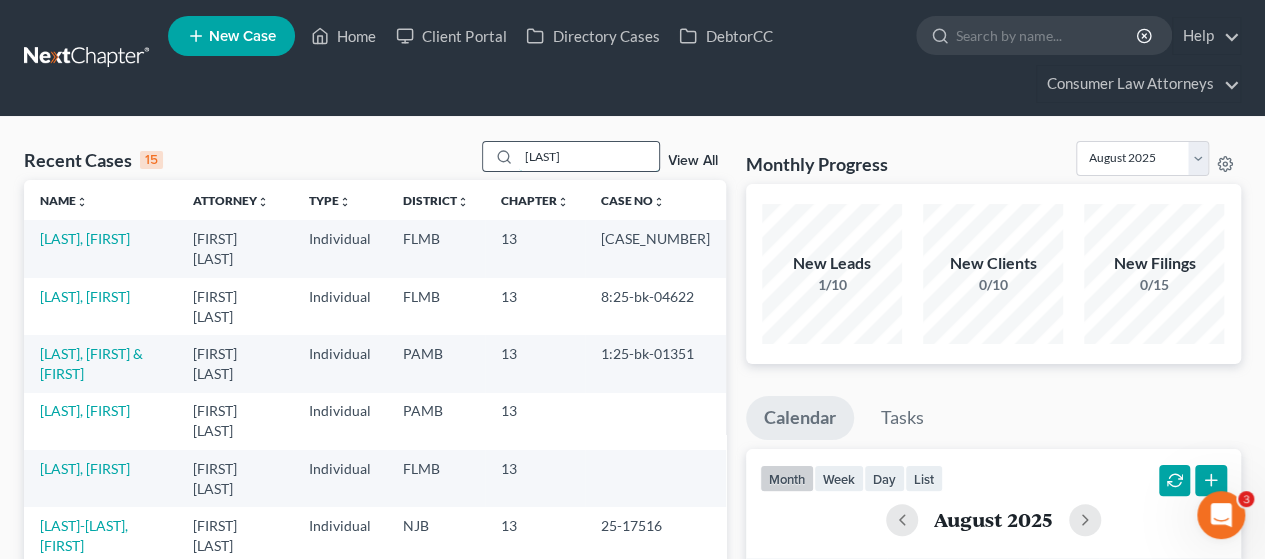 type on "[LAST]" 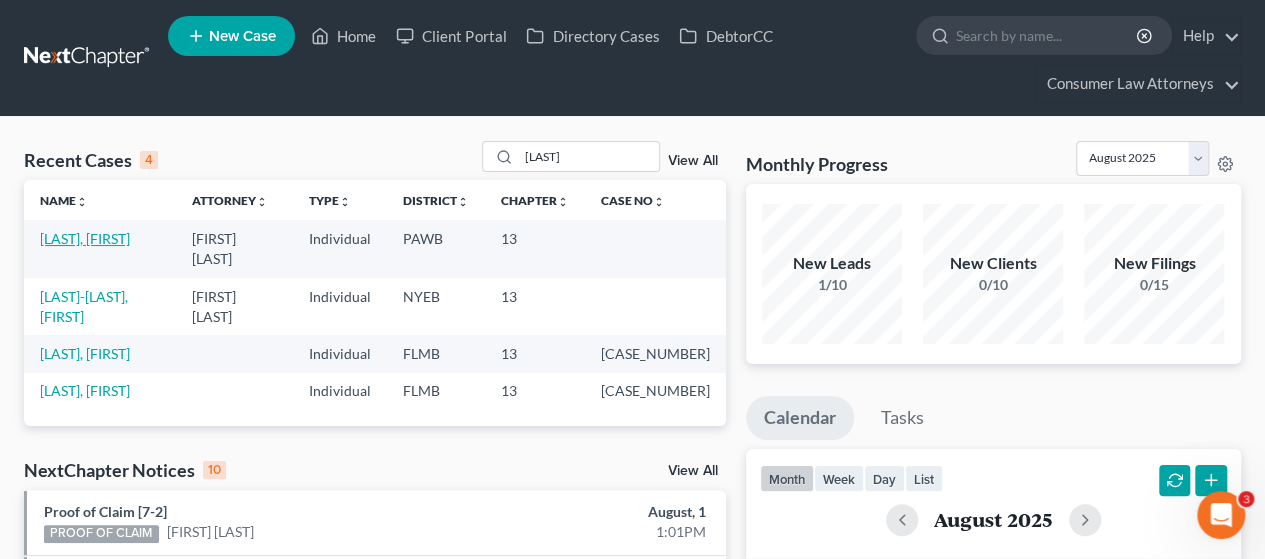 click on "[LAST], [FIRST]" at bounding box center (85, 238) 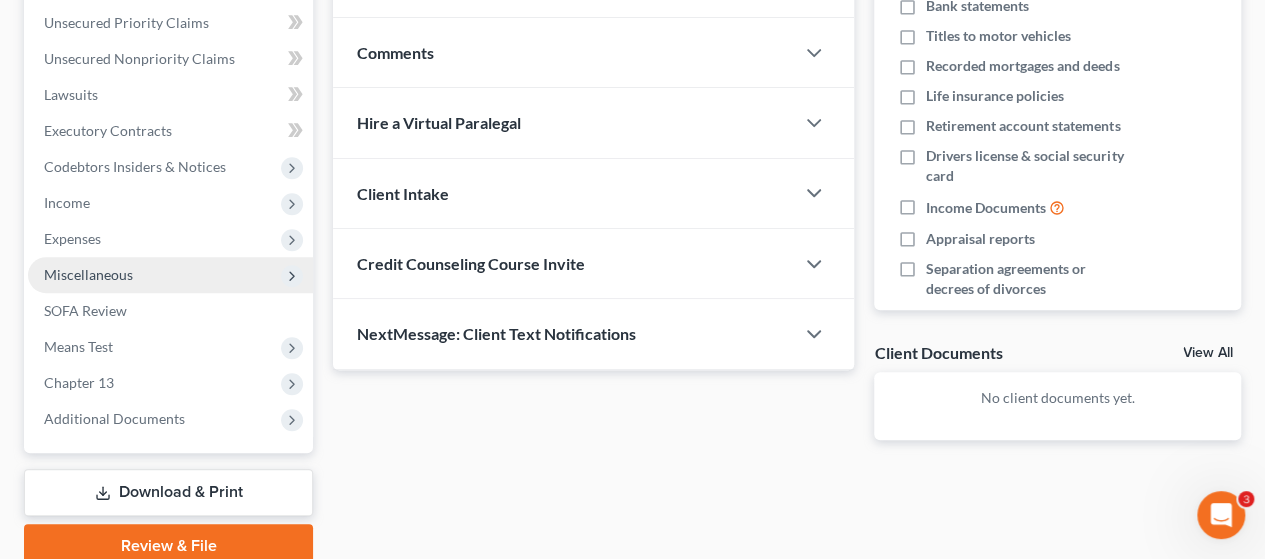 scroll, scrollTop: 572, scrollLeft: 0, axis: vertical 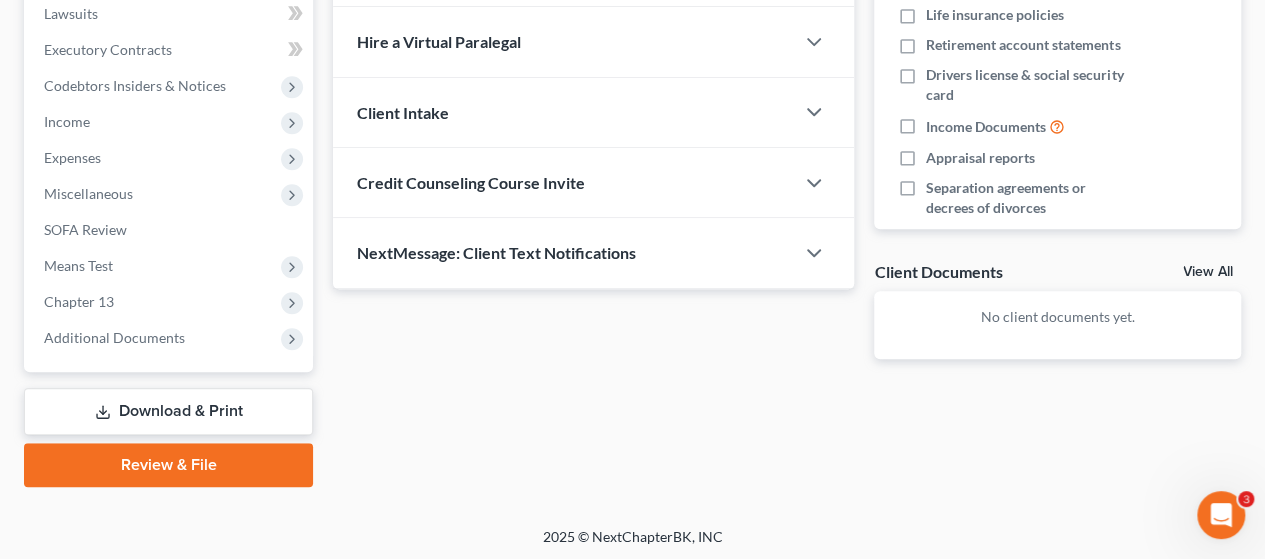 click on "Download & Print" at bounding box center [168, 411] 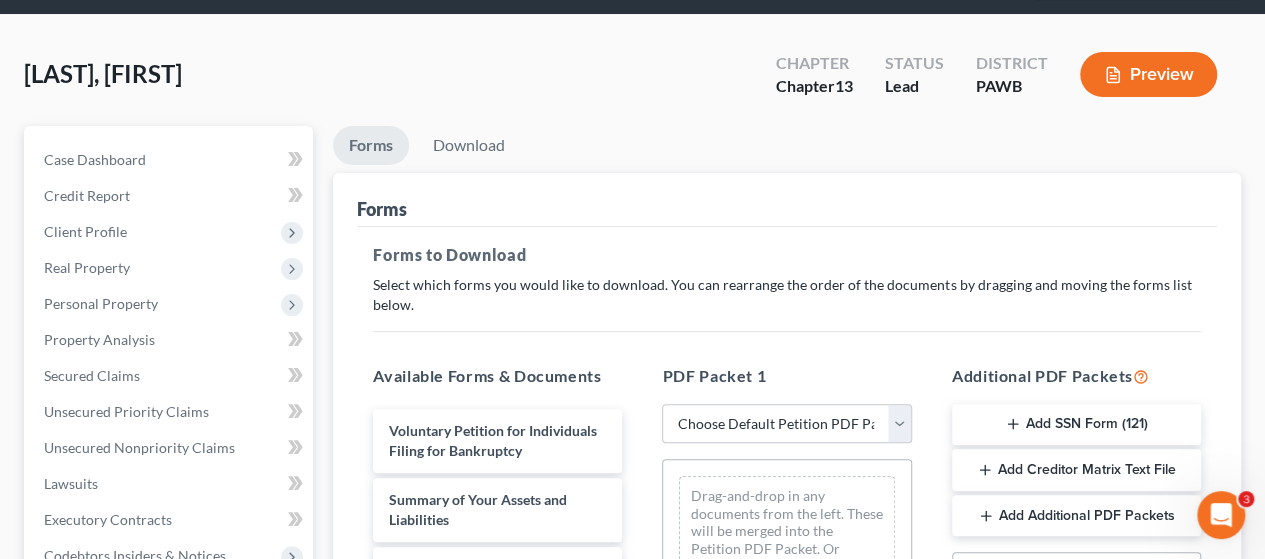 scroll, scrollTop: 400, scrollLeft: 0, axis: vertical 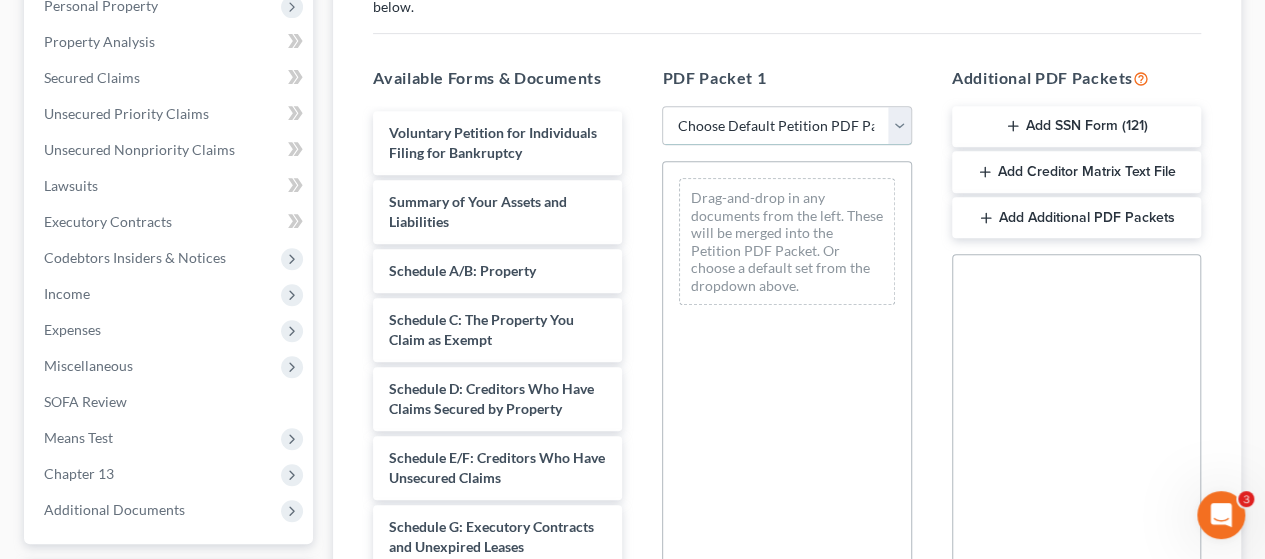 click on "Choose Default Petition PDF Packet Complete Bankruptcy Petition (all forms and schedules) Emergency Filing Forms (Petition and Creditor List Only) Amended Forms Signature Pages Only Supplemental Post Petition (Sch. I & J) Supplemental Post Petition (Sch. I) Supplemental Post Petition (Sch. J)" at bounding box center (786, 126) 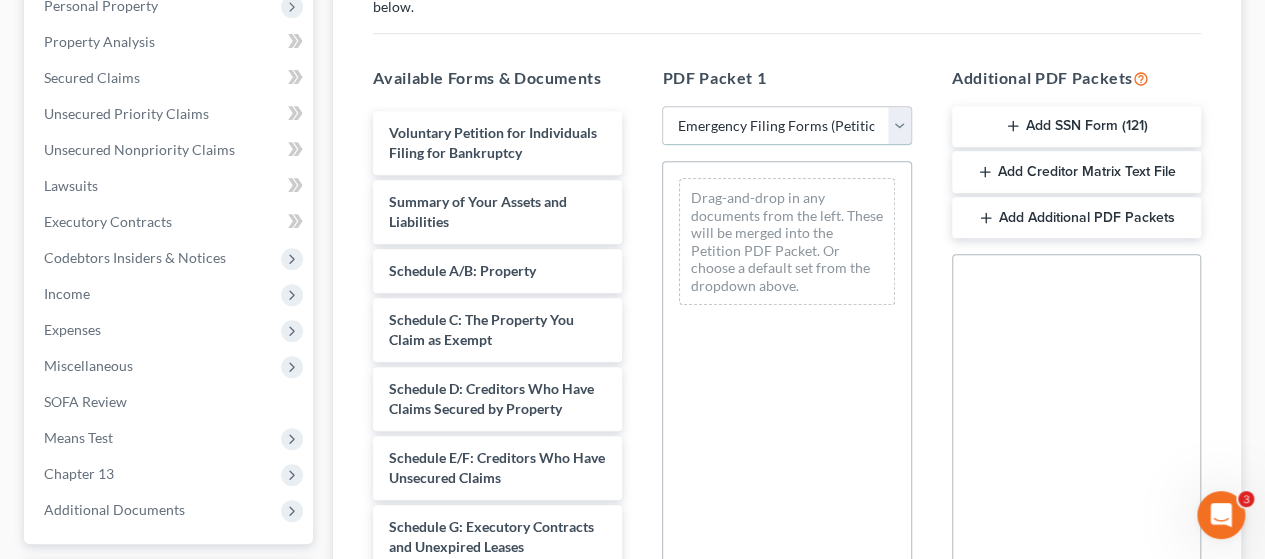 click on "Choose Default Petition PDF Packet Complete Bankruptcy Petition (all forms and schedules) Emergency Filing Forms (Petition and Creditor List Only) Amended Forms Signature Pages Only Supplemental Post Petition (Sch. I & J) Supplemental Post Petition (Sch. I) Supplemental Post Petition (Sch. J)" at bounding box center (786, 126) 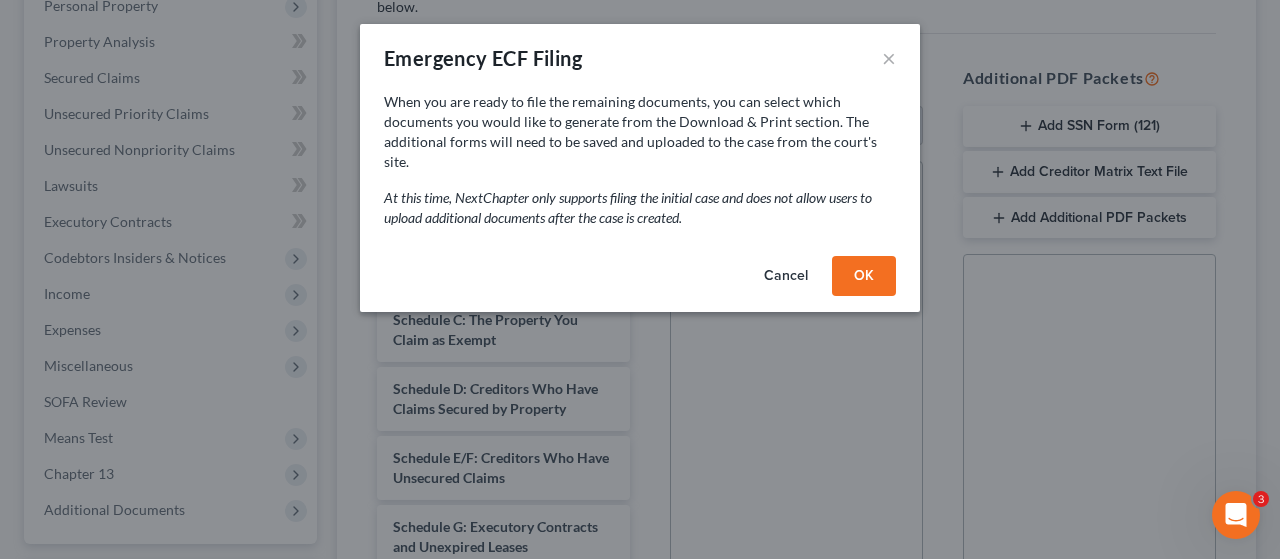click on "OK" at bounding box center (864, 276) 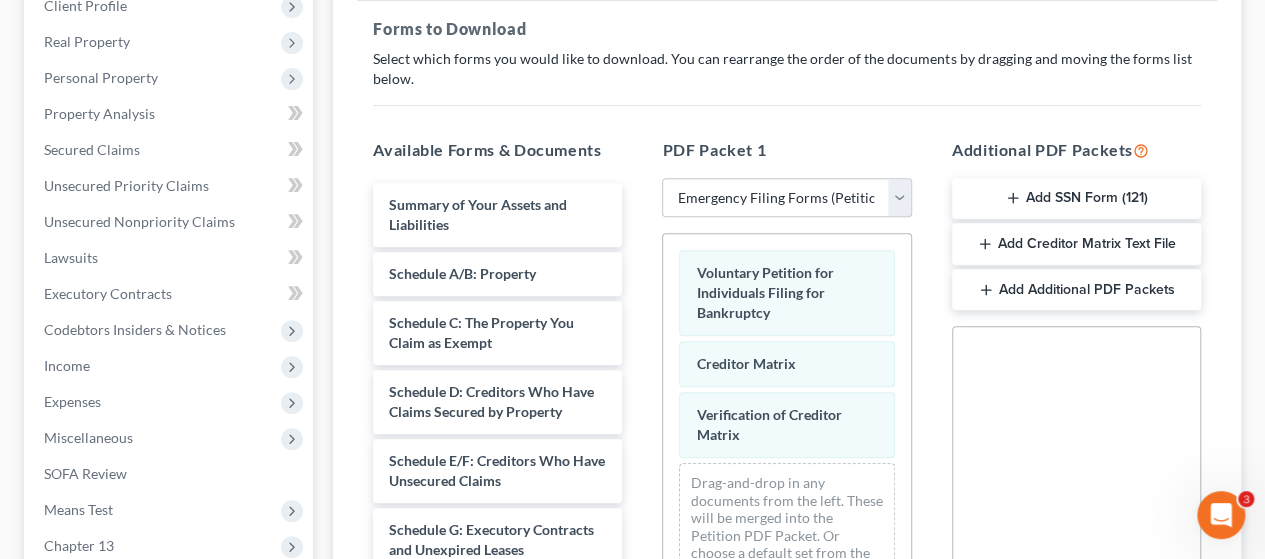 scroll, scrollTop: 200, scrollLeft: 0, axis: vertical 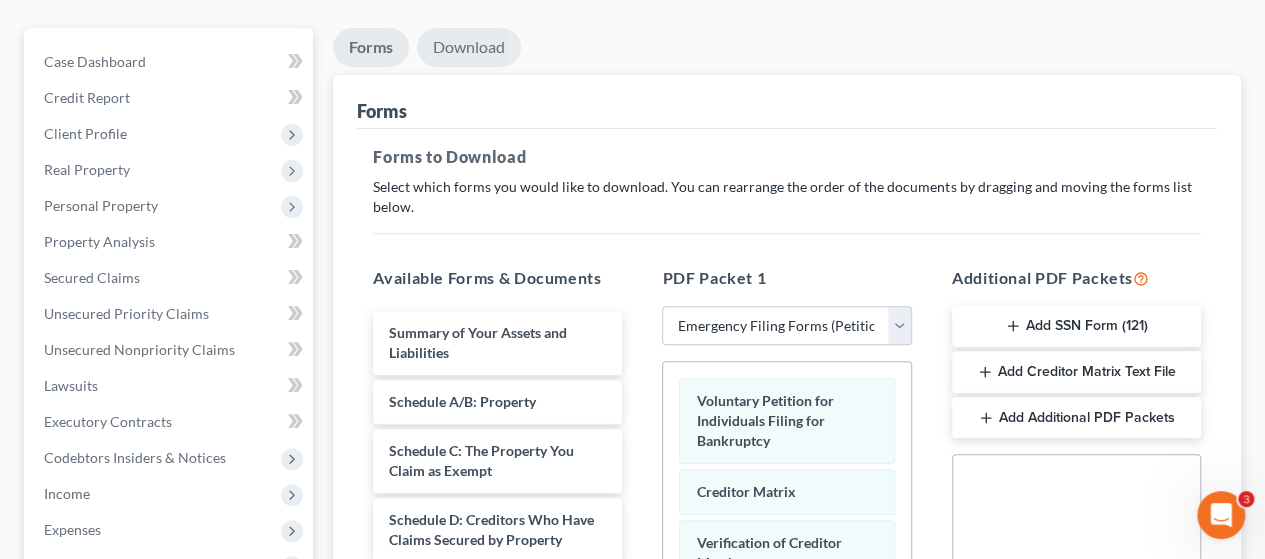 click on "Download" at bounding box center (469, 47) 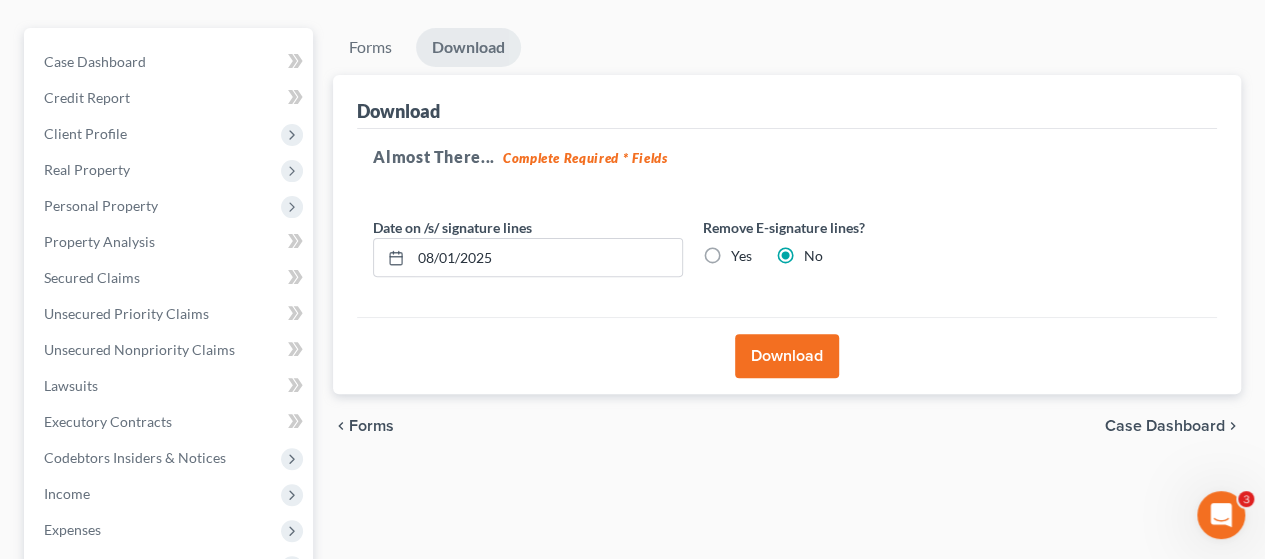 click on "Yes" at bounding box center (741, 256) 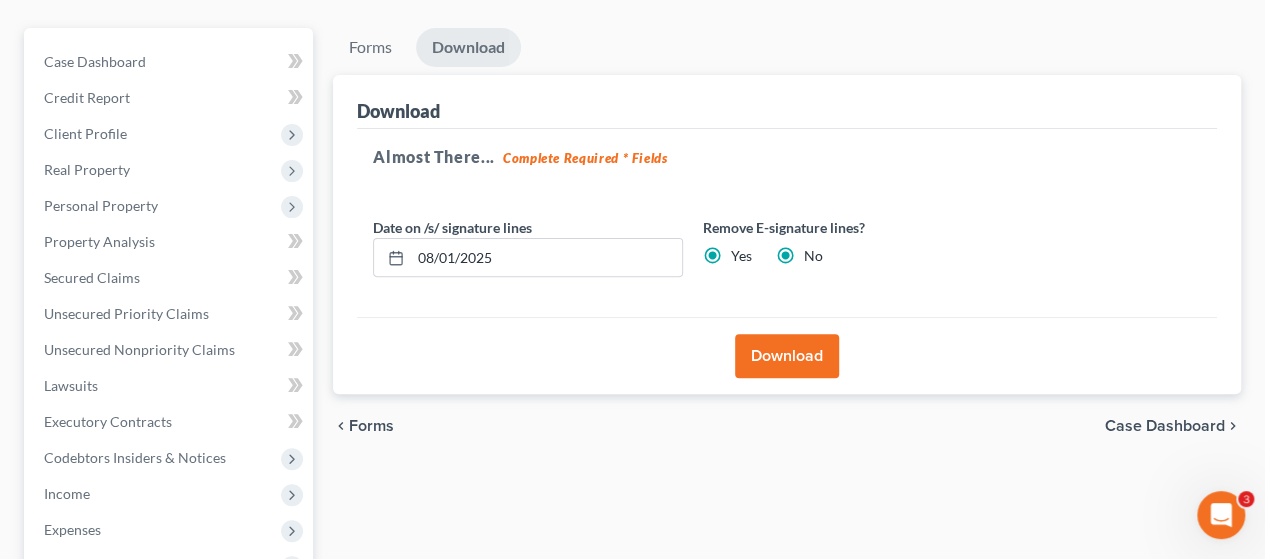 radio on "false" 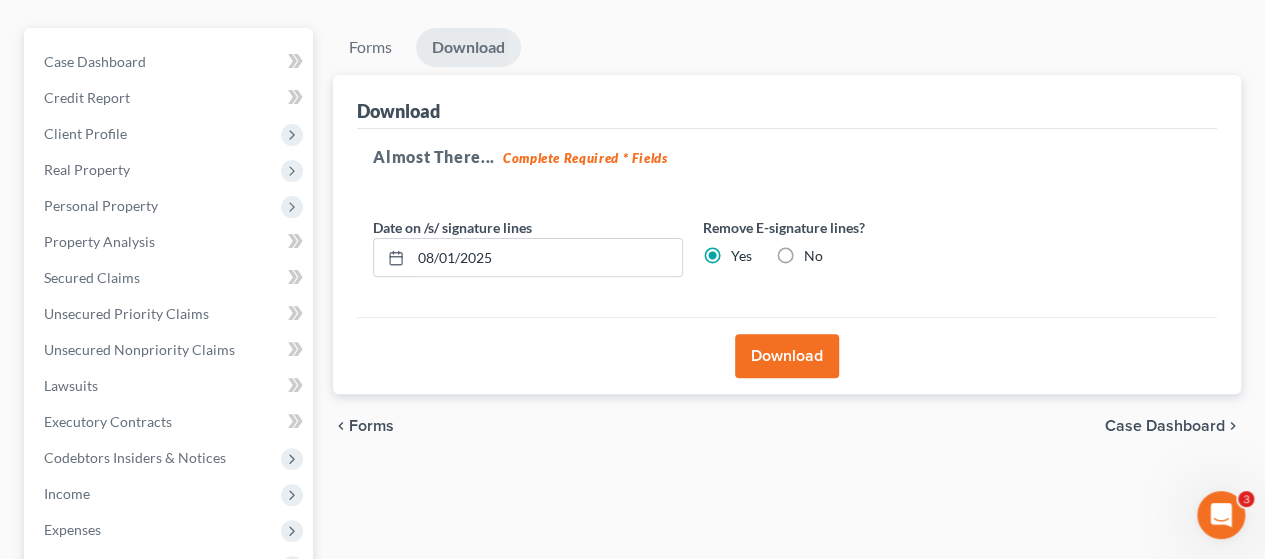 click on "Download" at bounding box center (787, 356) 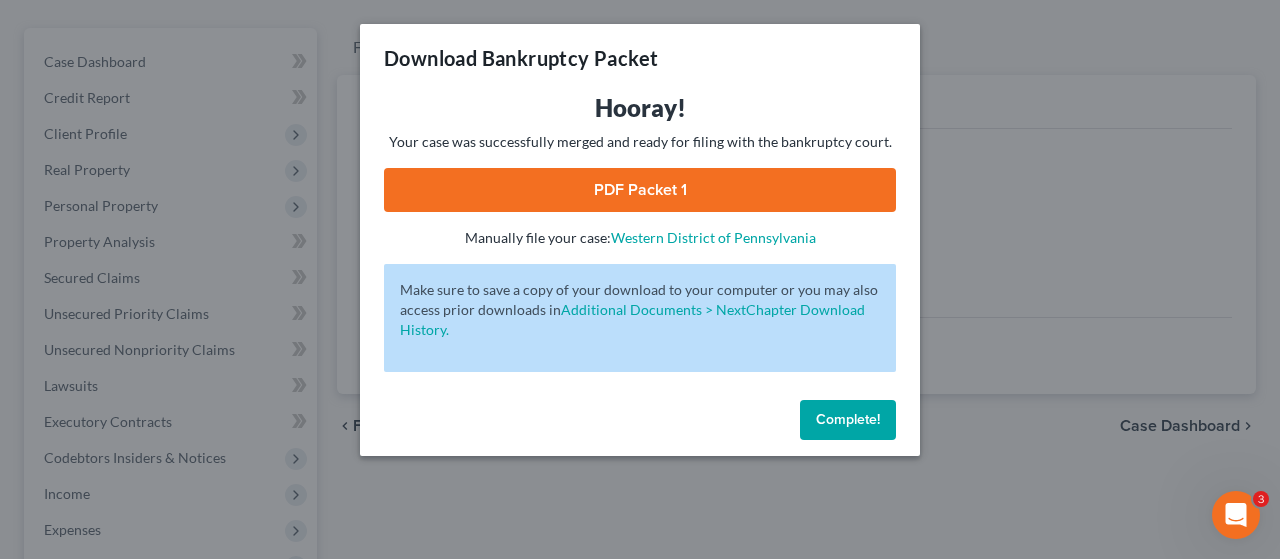 click on "PDF Packet 1" at bounding box center (640, 190) 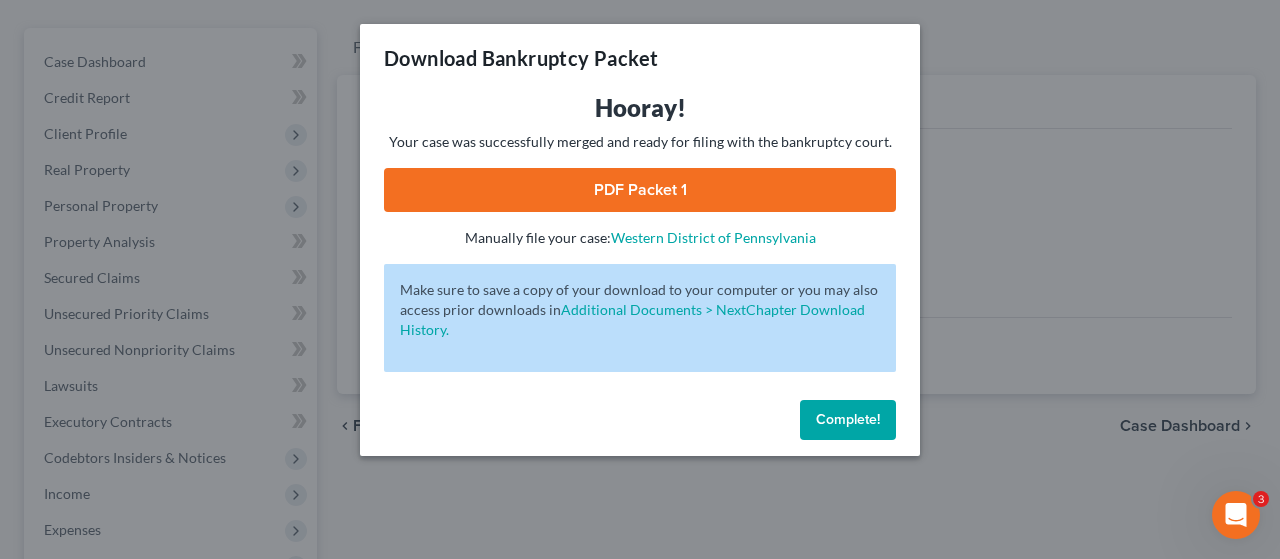 click on "Complete!" at bounding box center (848, 419) 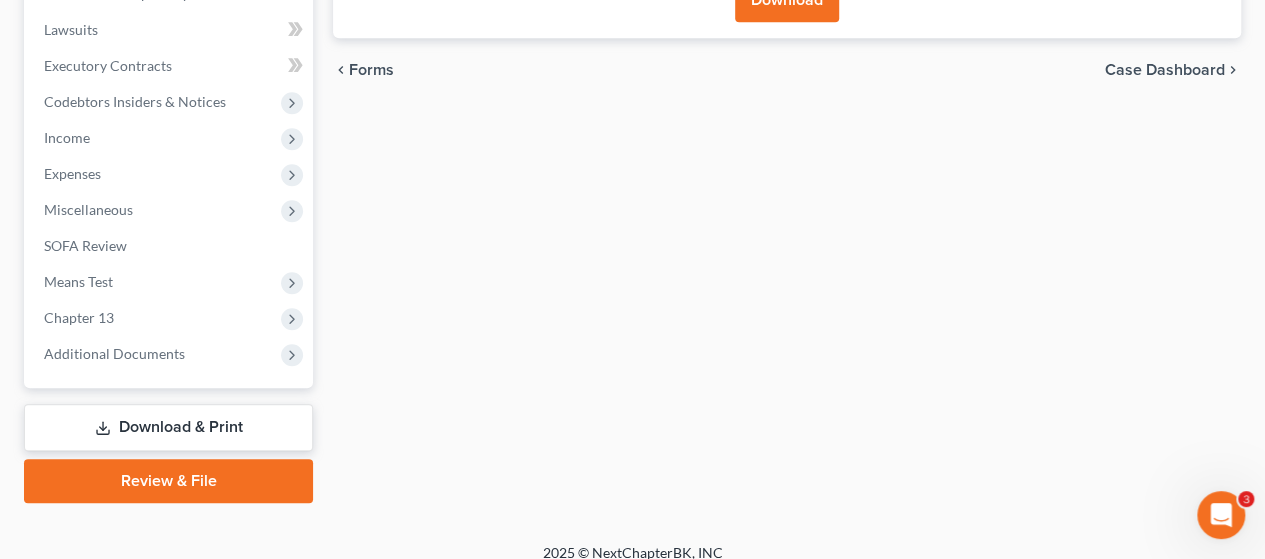 scroll, scrollTop: 572, scrollLeft: 0, axis: vertical 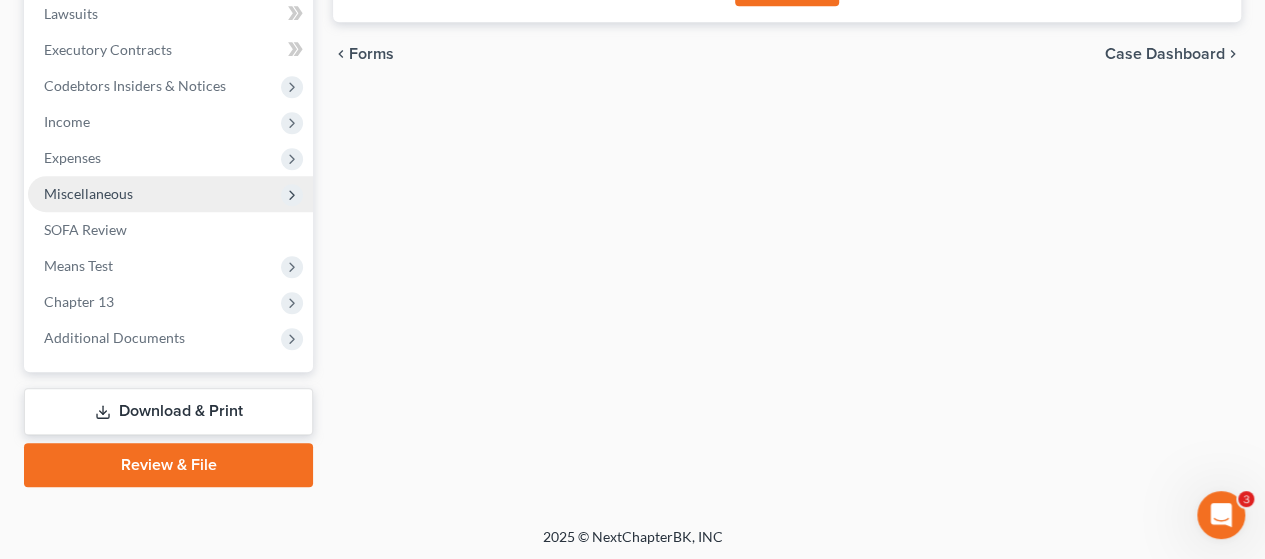 click on "Miscellaneous" at bounding box center (88, 193) 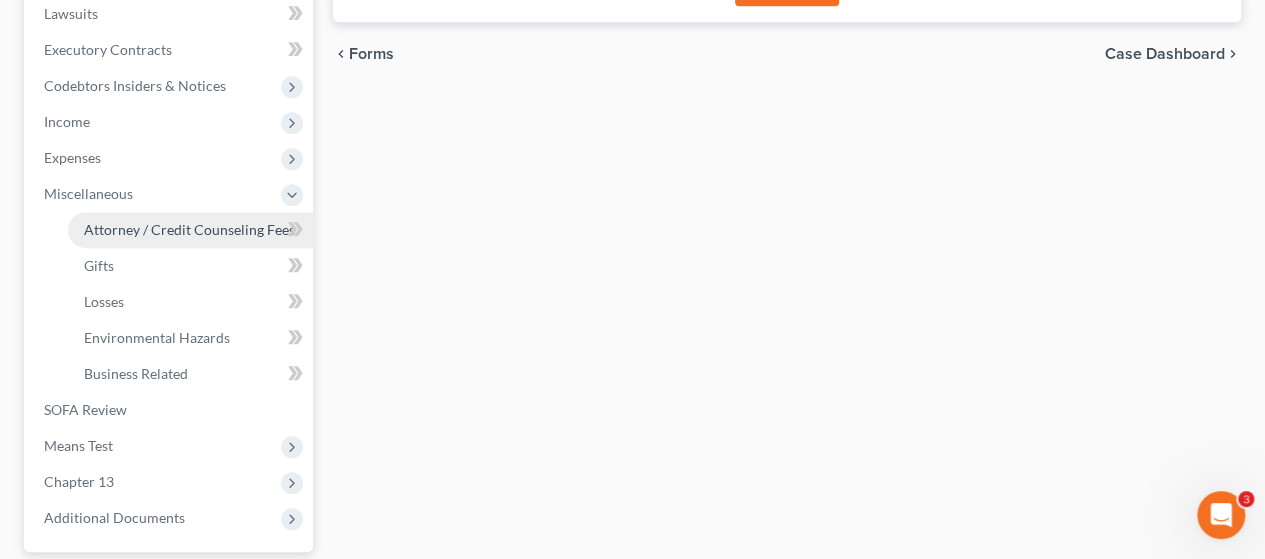 click on "Attorney / Credit Counseling Fees" at bounding box center [189, 229] 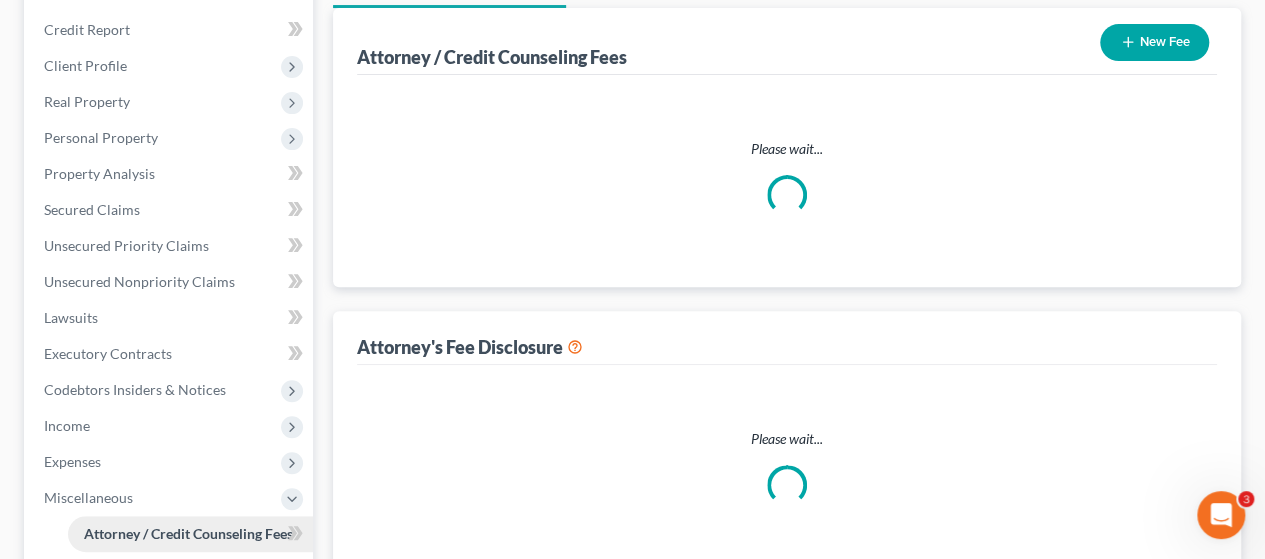 select on "2" 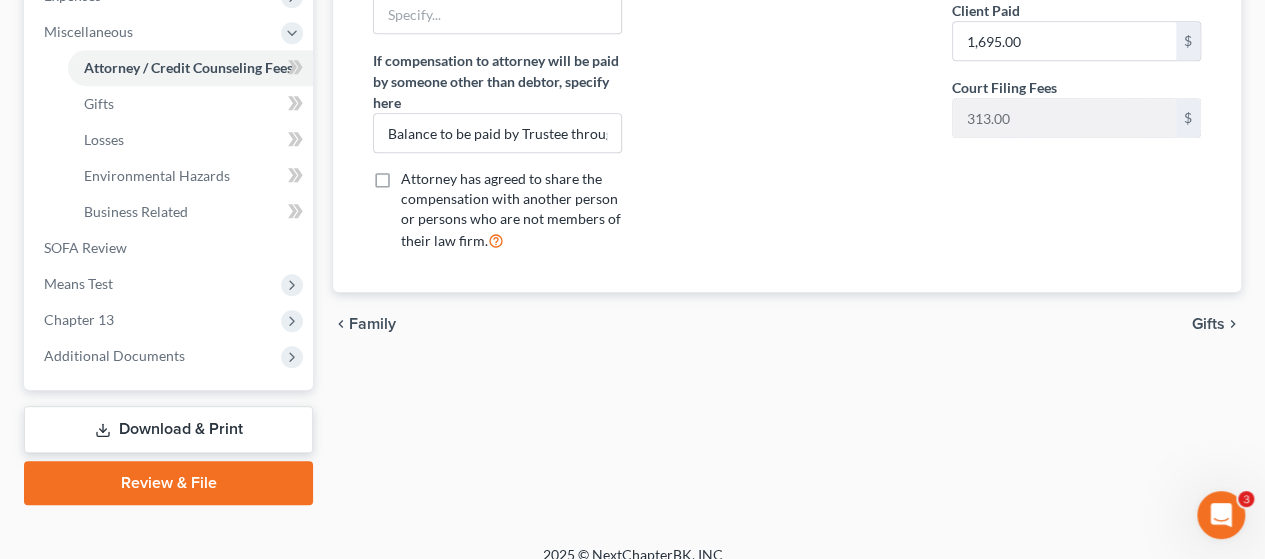 scroll, scrollTop: 752, scrollLeft: 0, axis: vertical 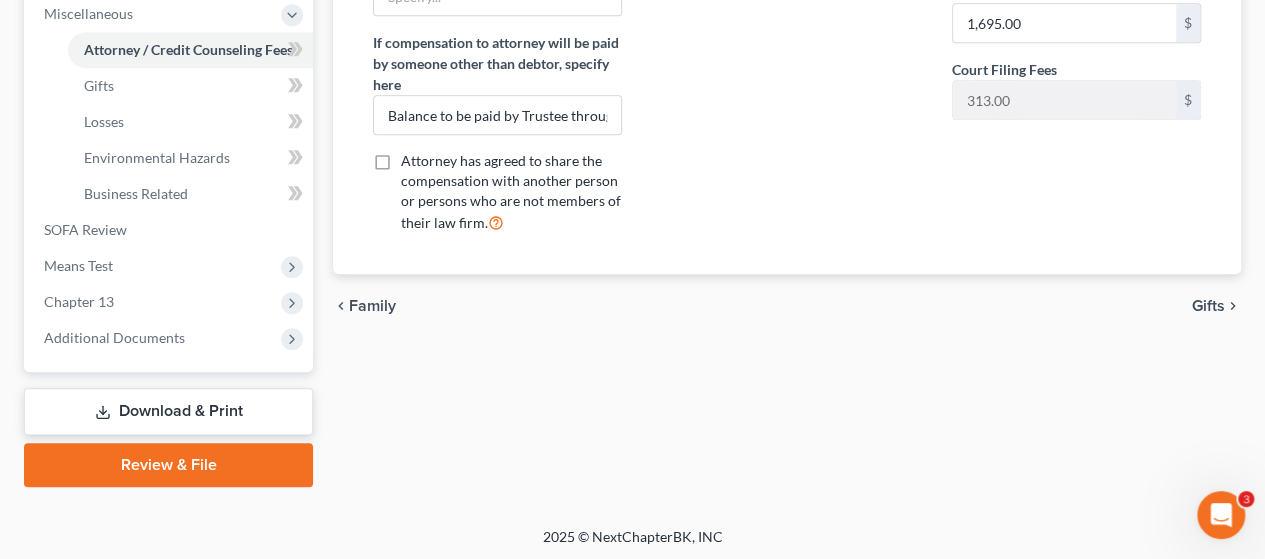 click on "Download & Print" at bounding box center (168, 411) 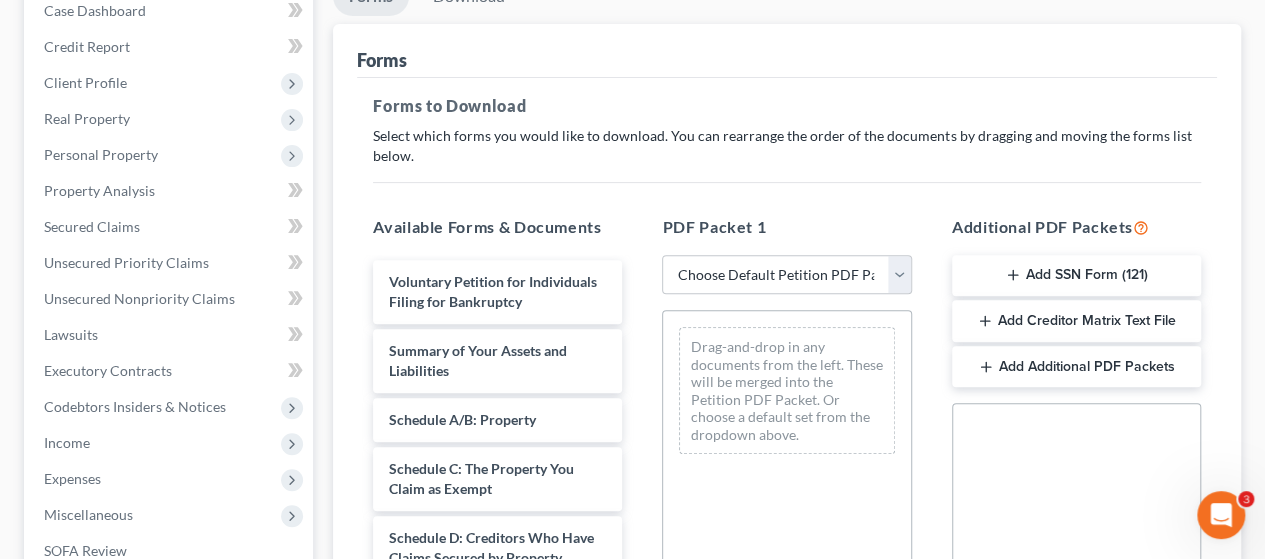 scroll, scrollTop: 300, scrollLeft: 0, axis: vertical 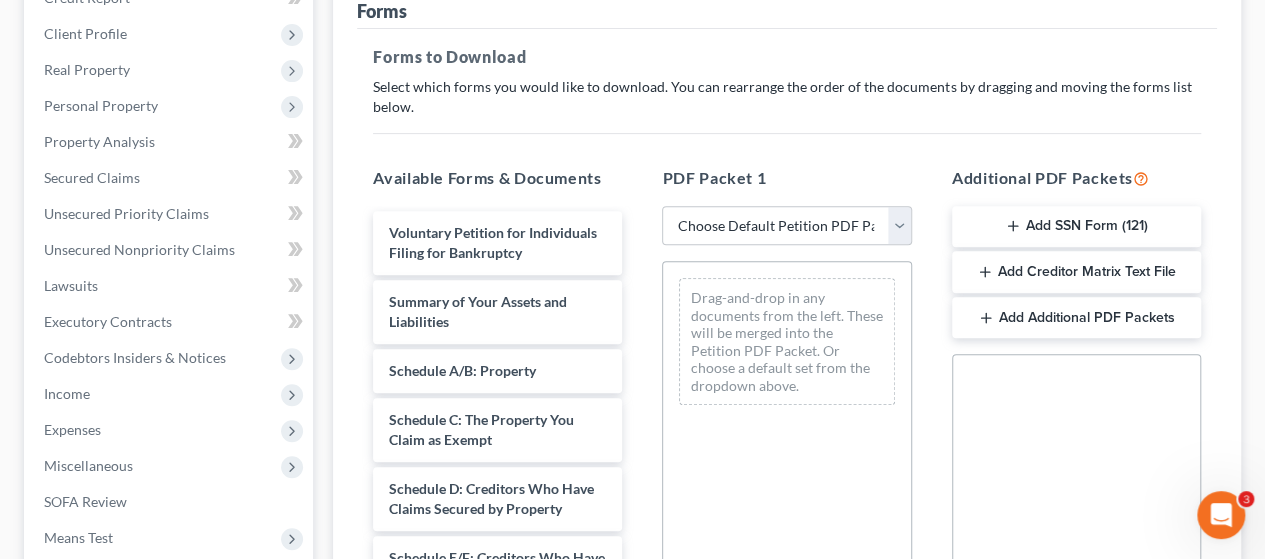 click on "Add Additional PDF Packets" at bounding box center (1076, 318) 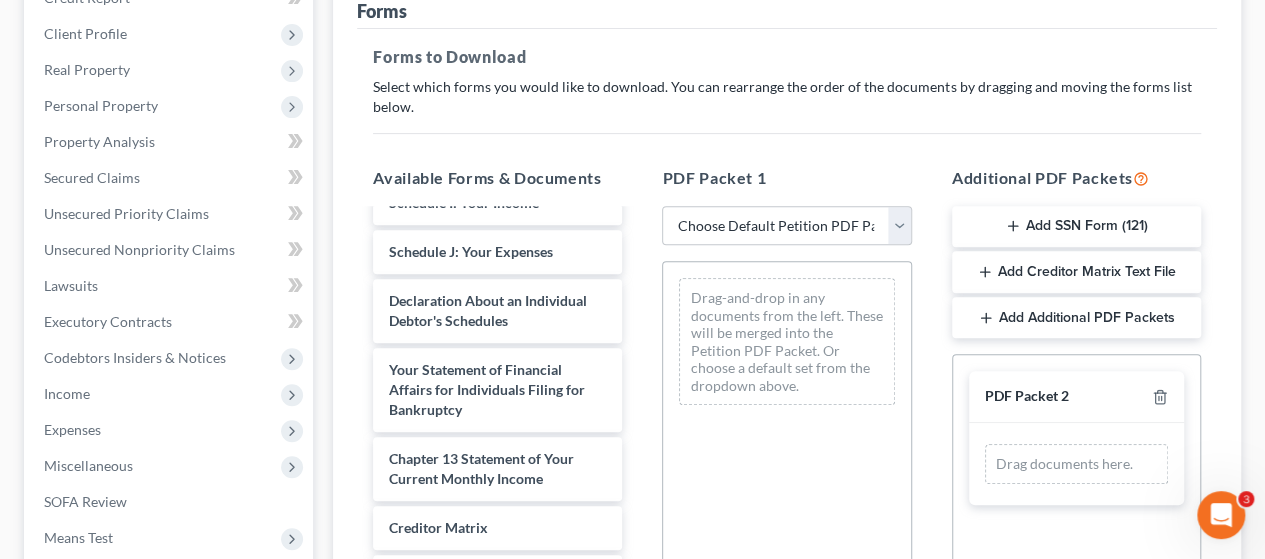scroll, scrollTop: 588, scrollLeft: 0, axis: vertical 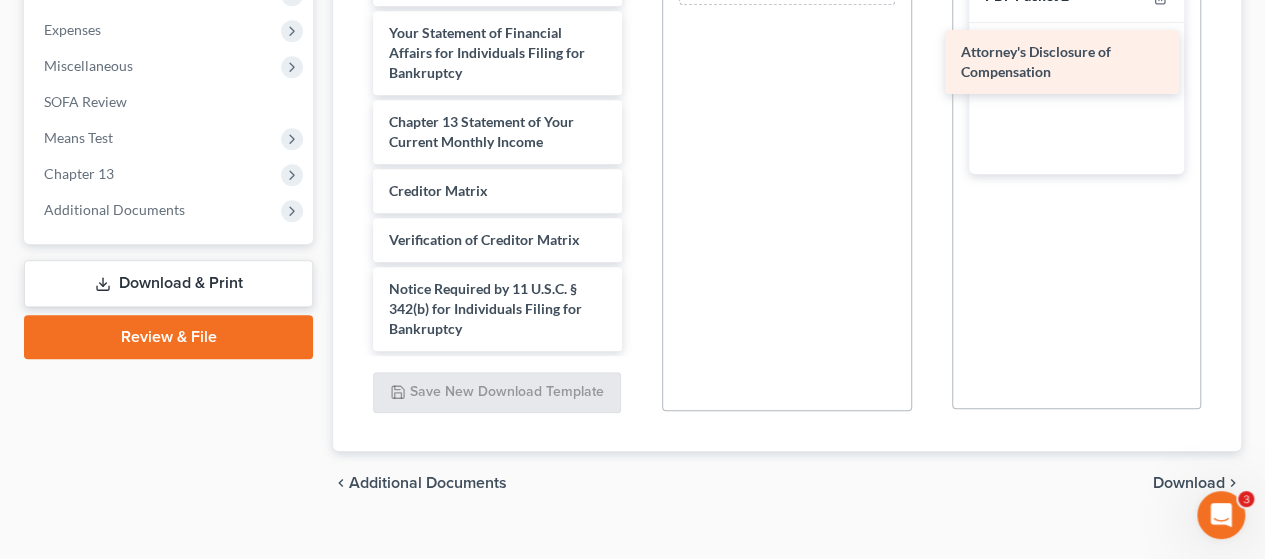 drag, startPoint x: 474, startPoint y: 316, endPoint x: 1048, endPoint y: 57, distance: 629.7277 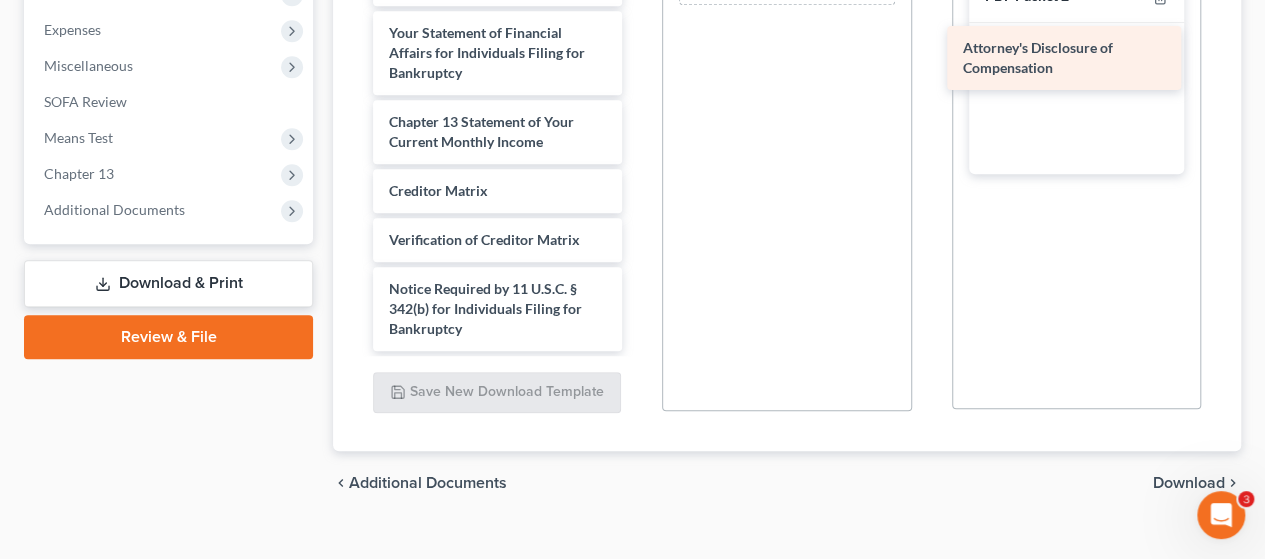 click on "Attorney's Disclosure of Compensation Voluntary Petition for Individuals Filing for Bankruptcy Summary of Your Assets and Liabilities Schedule A/B: Property Schedule C: The Property You Claim as Exempt Schedule D: Creditors Who Have Claims Secured by Property Schedule E/F: Creditors Who Have Unsecured Claims Schedule G: Executory Contracts and Unexpired Leases Schedule H: Your Codebtors Schedule I: Your Income Schedule J: Your Expenses Declaration About an Individual Debtor's Schedules Your Statement of Financial Affairs for Individuals Filing for Bankruptcy Chapter 13 Statement of Your Current Monthly Income Creditor Matrix Verification of Creditor Matrix Notice Required by 11 U.S.C. § 342(b) for Individuals Filing for Bankruptcy Attorney's Disclosure of Compensation" at bounding box center (497, -159) 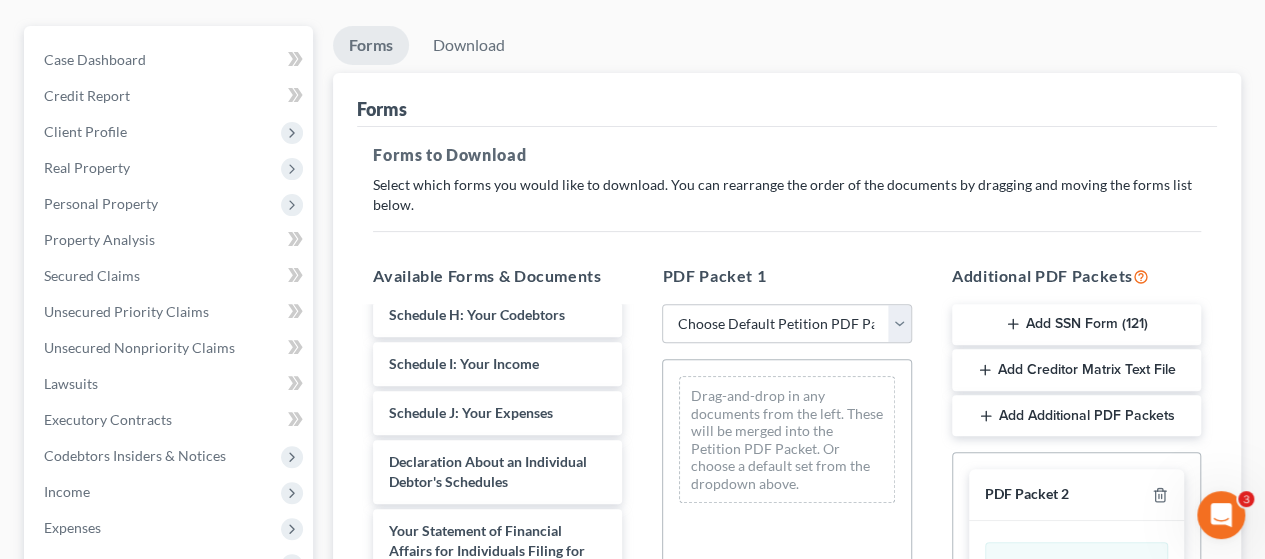 scroll, scrollTop: 200, scrollLeft: 0, axis: vertical 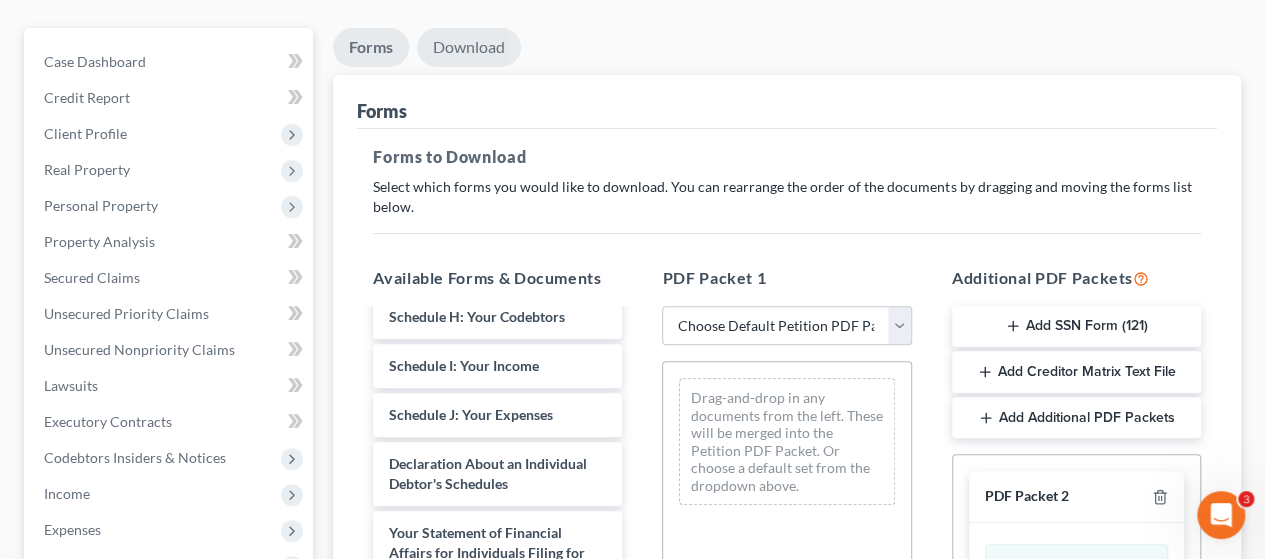 click on "Download" at bounding box center (469, 47) 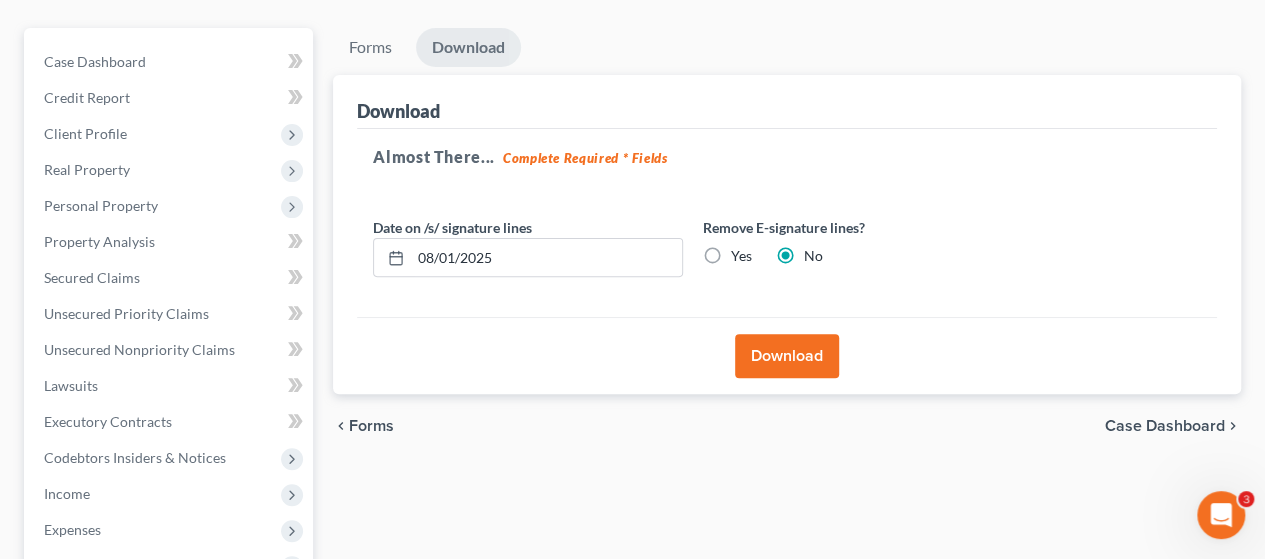click on "Download" at bounding box center (787, 356) 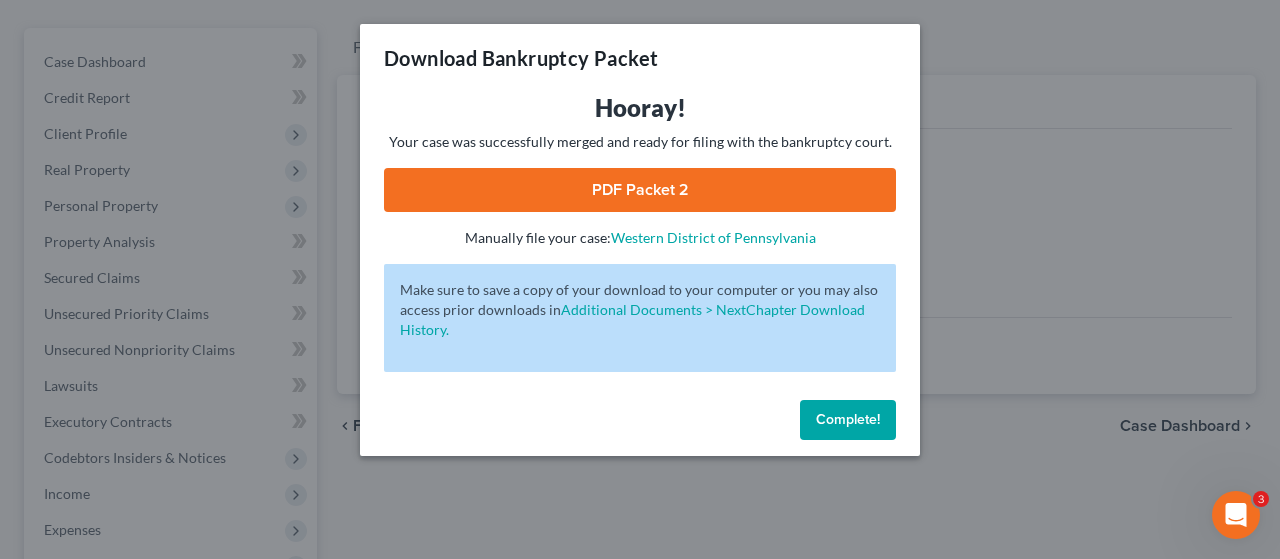 click on "Hooray! Your case was successfully merged and ready for filing with the bankruptcy court. PDF Packet 2 -  Manually file your case:  [DISTRICT] [STATE]" at bounding box center [640, 170] 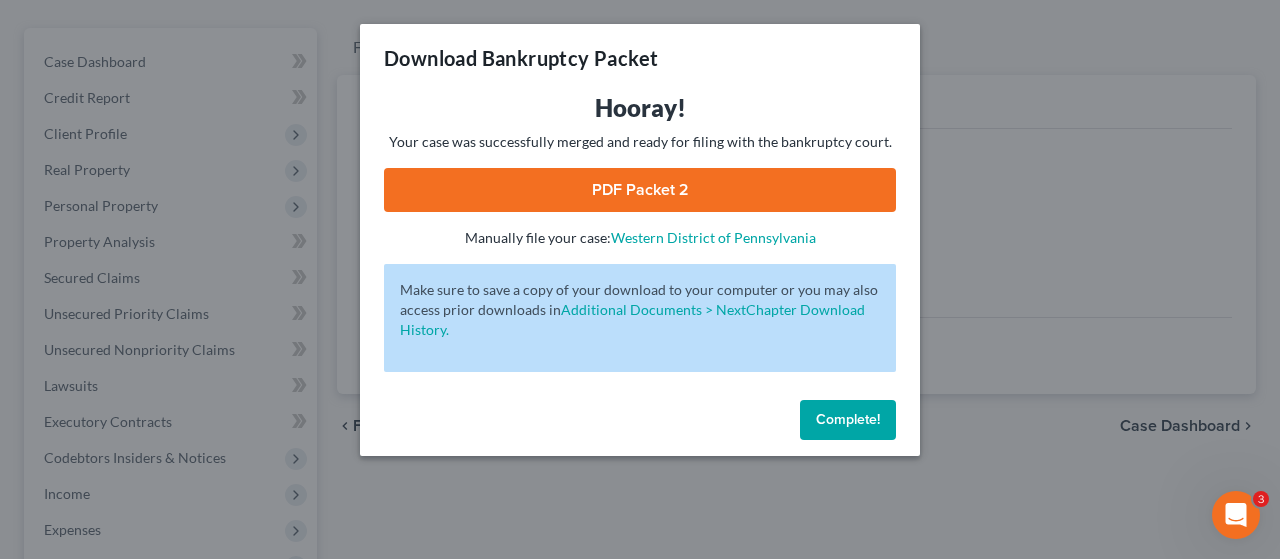 click on "Complete!" at bounding box center (848, 419) 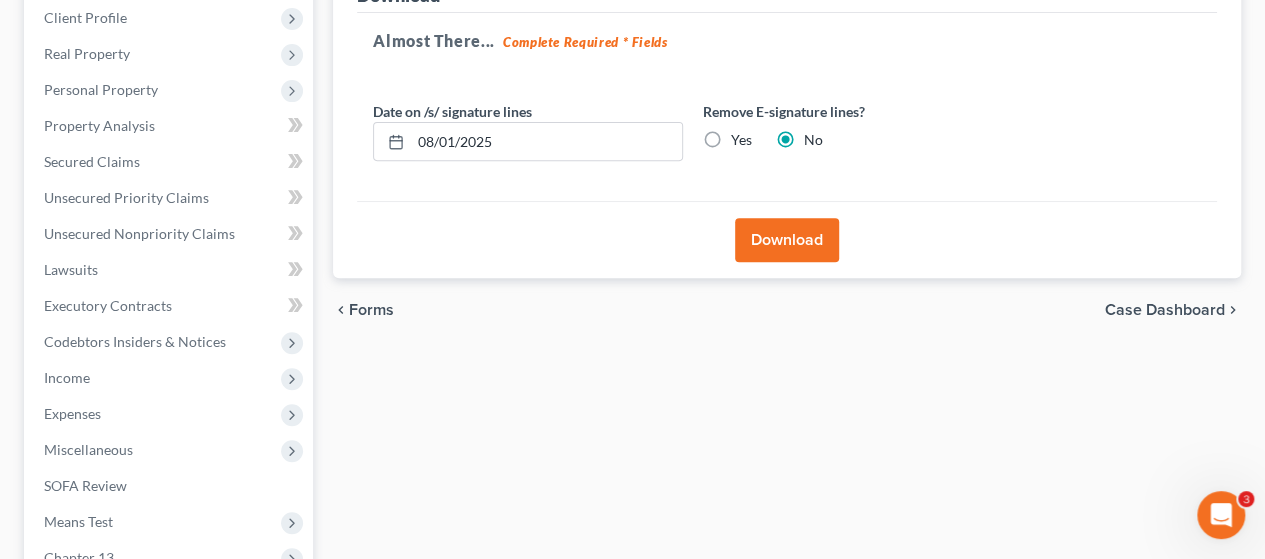 scroll, scrollTop: 572, scrollLeft: 0, axis: vertical 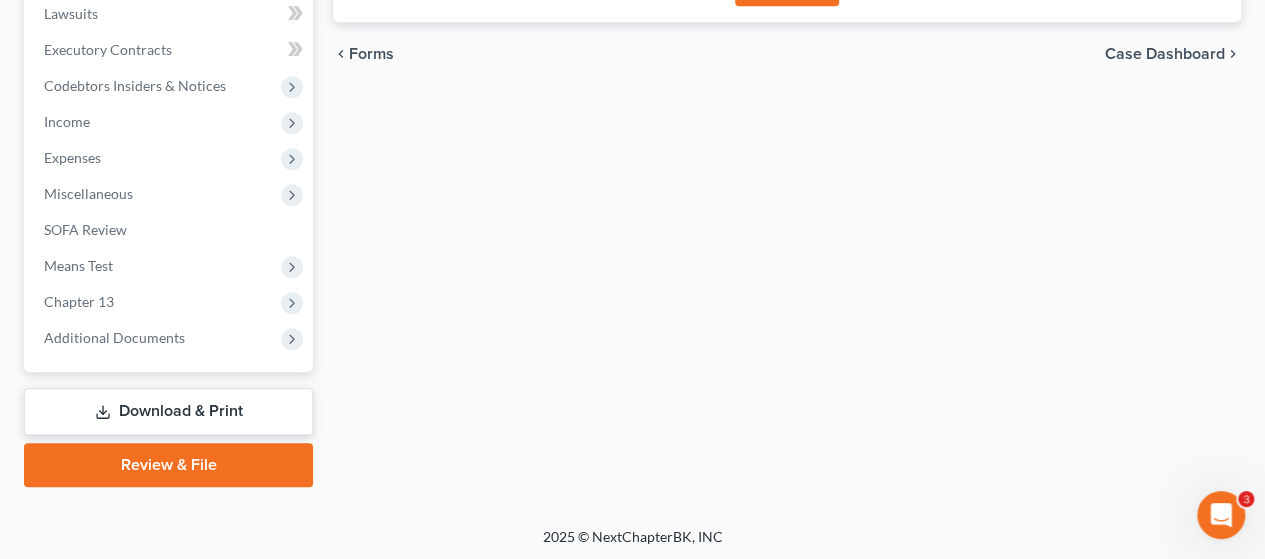 click on "Review & File" at bounding box center [168, 465] 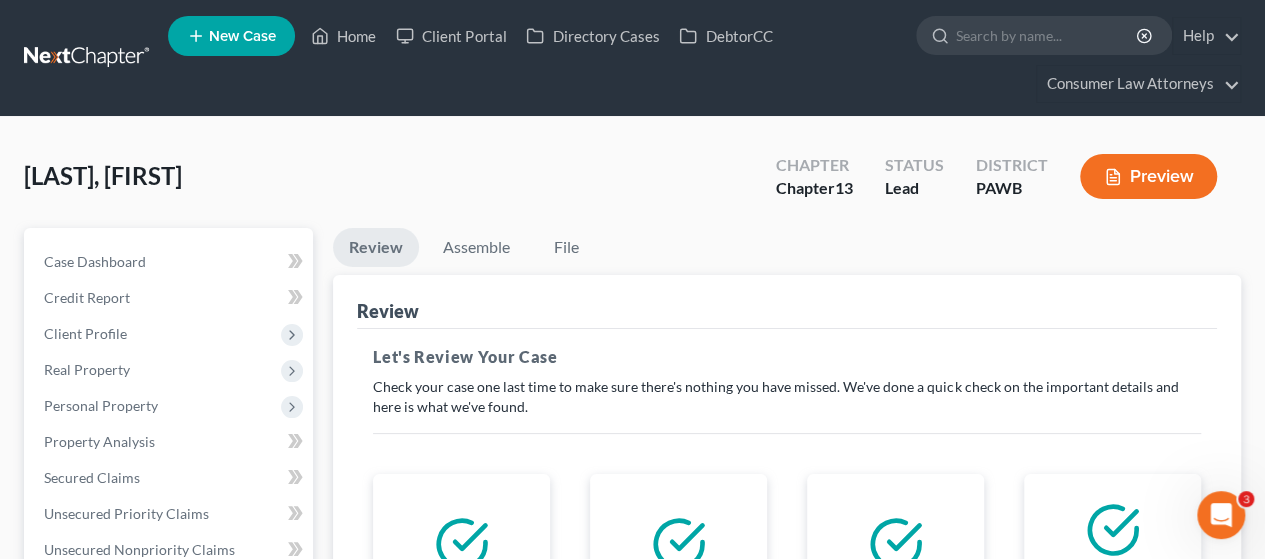 scroll, scrollTop: 572, scrollLeft: 0, axis: vertical 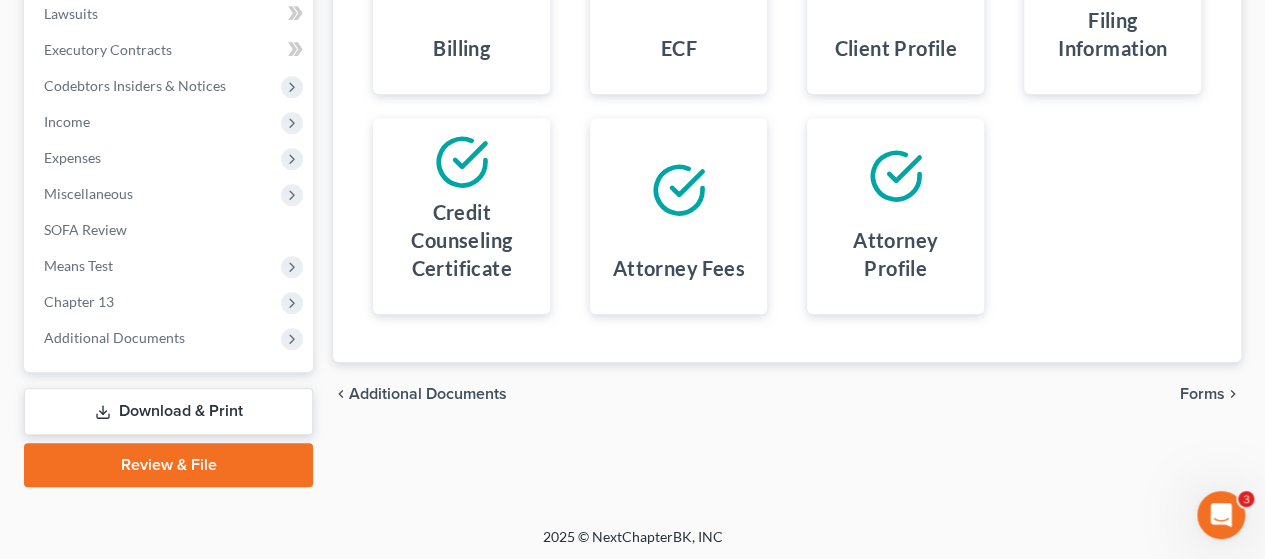 click on "Download & Print" at bounding box center (168, 411) 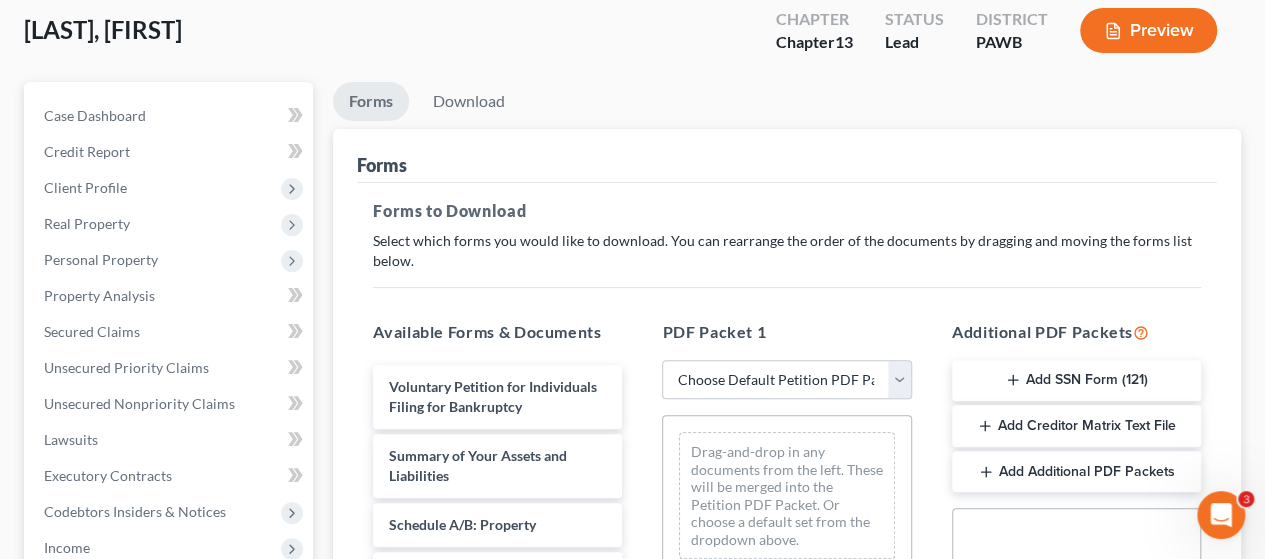scroll, scrollTop: 100, scrollLeft: 0, axis: vertical 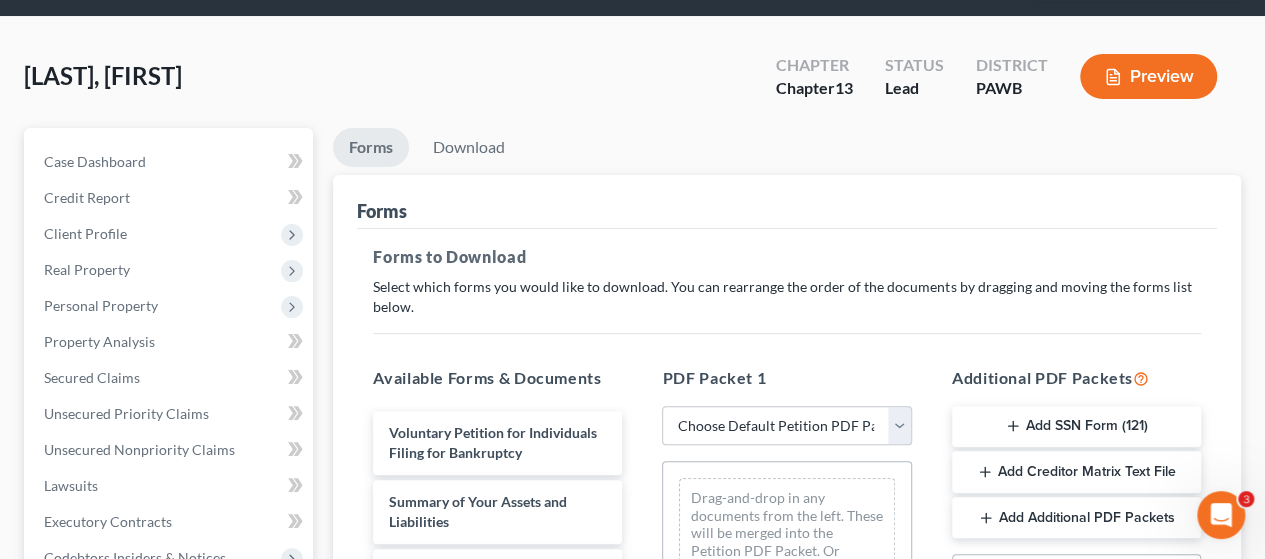 click on "Add SSN Form (121)" at bounding box center (1076, 427) 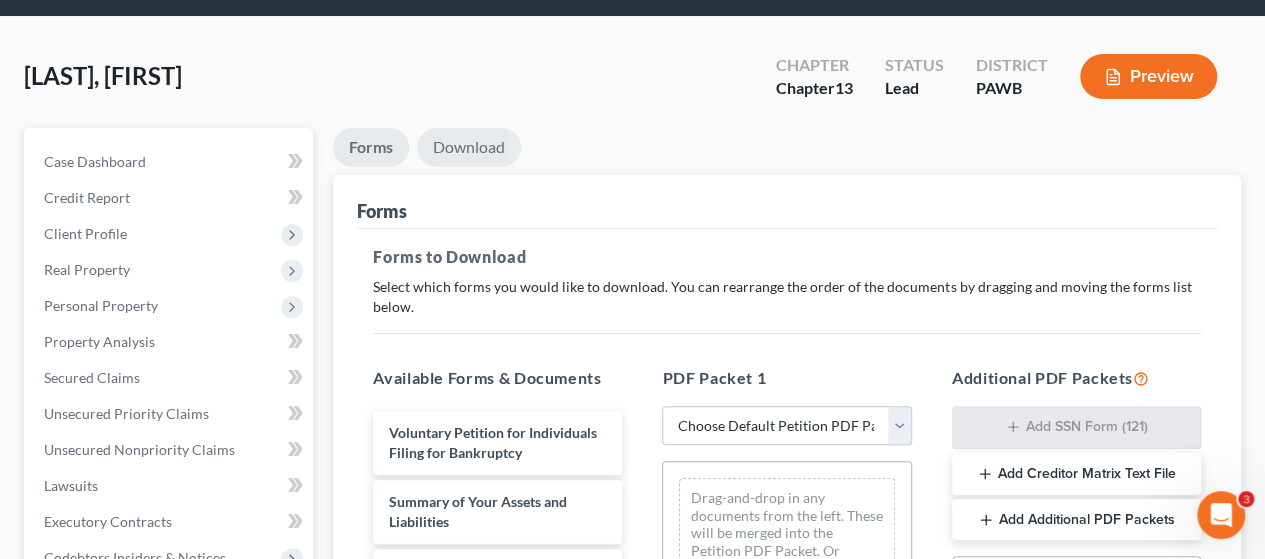 click on "Download" at bounding box center [469, 147] 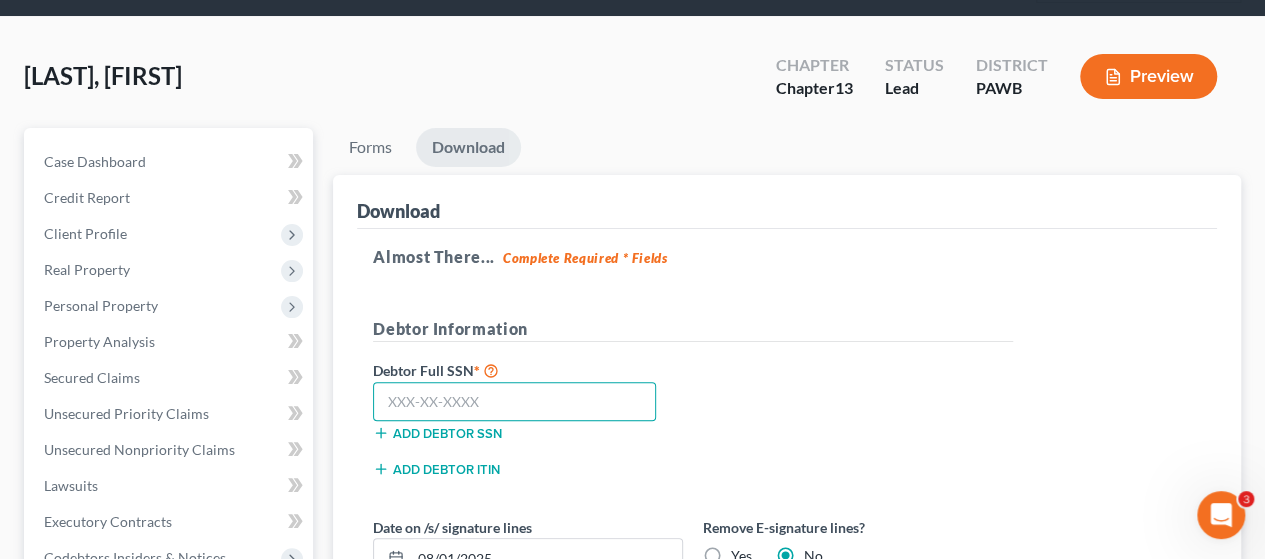 click at bounding box center (514, 402) 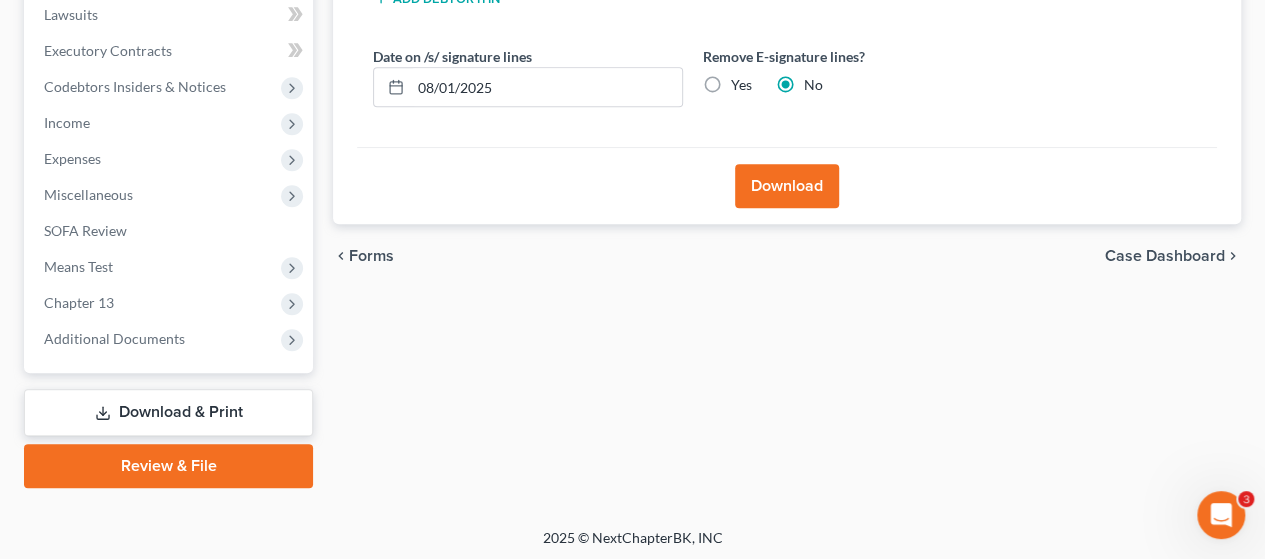 scroll, scrollTop: 572, scrollLeft: 0, axis: vertical 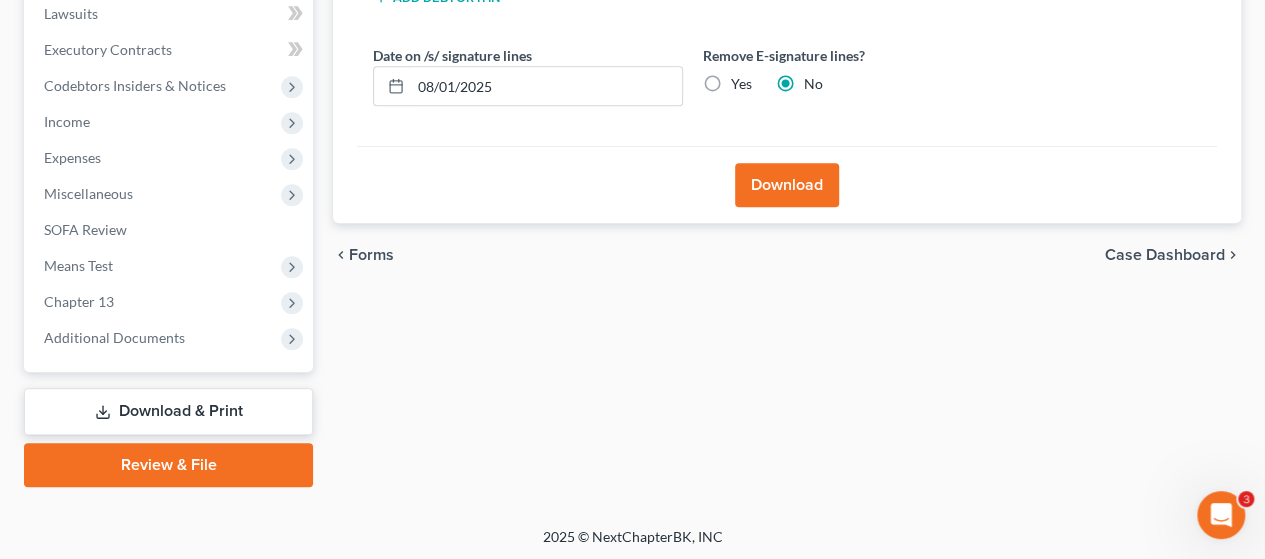 type on "[NUMBER]" 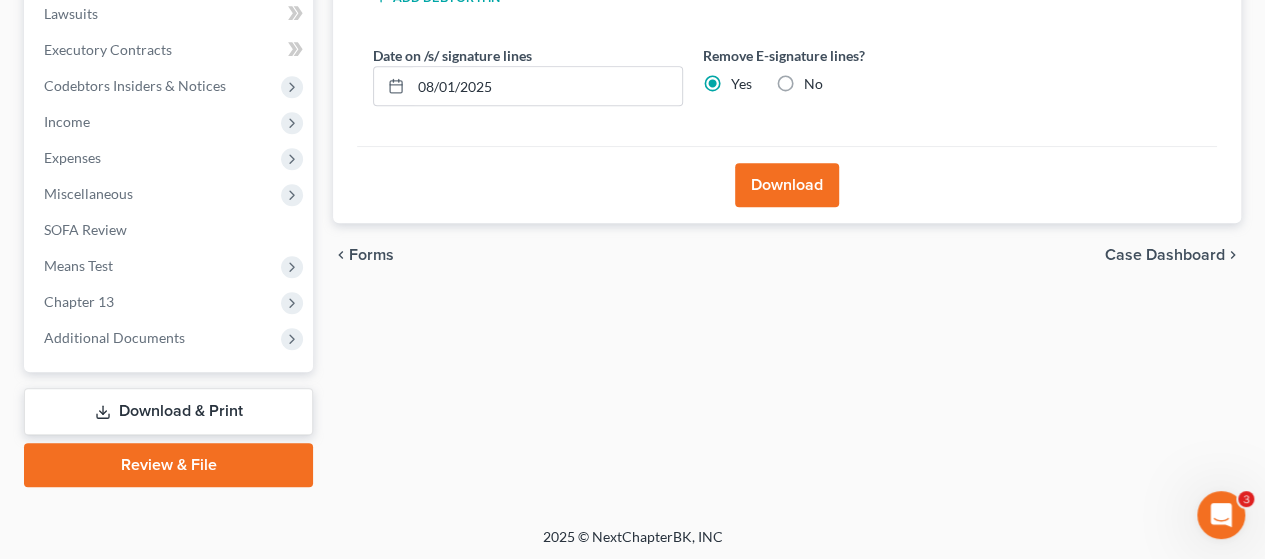 click on "Download" at bounding box center (787, 185) 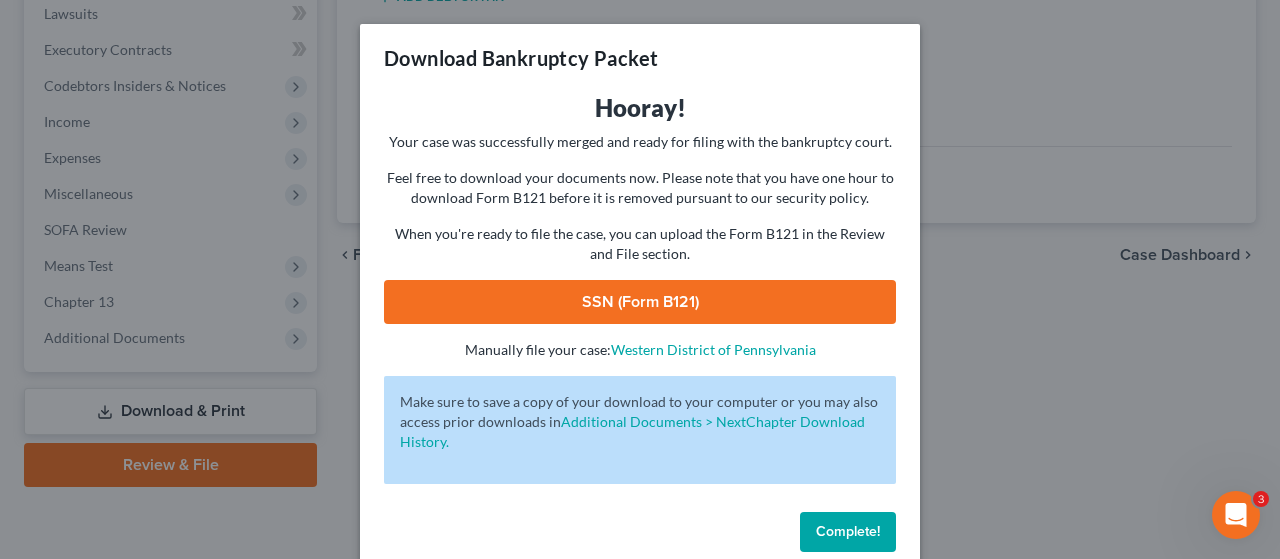 click on "SSN (Form B121)" at bounding box center [640, 302] 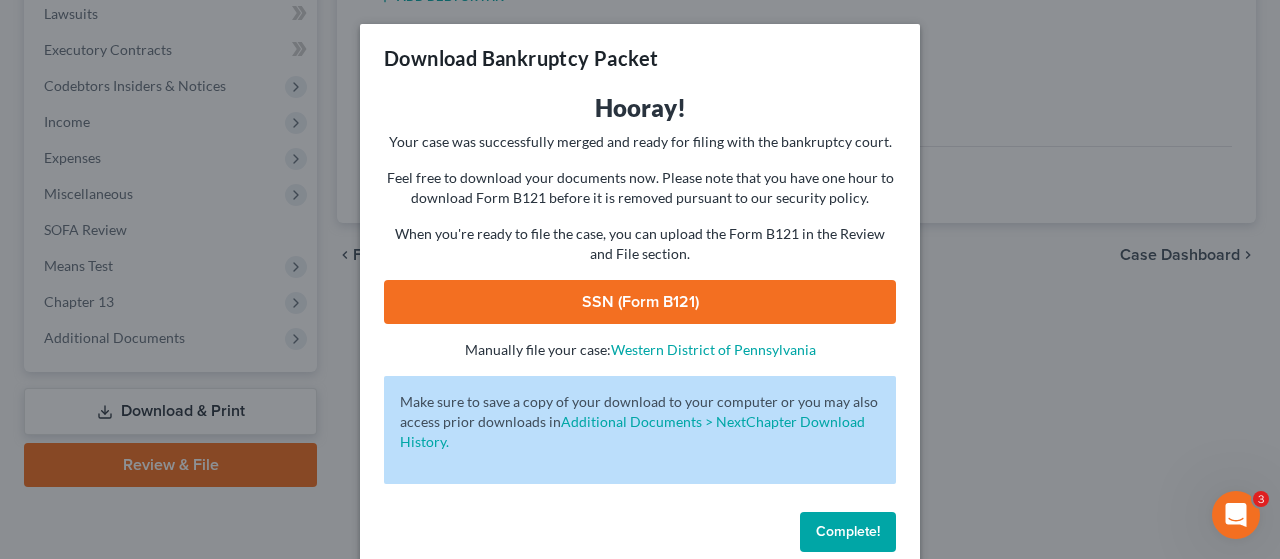 click on "Complete!" at bounding box center [848, 531] 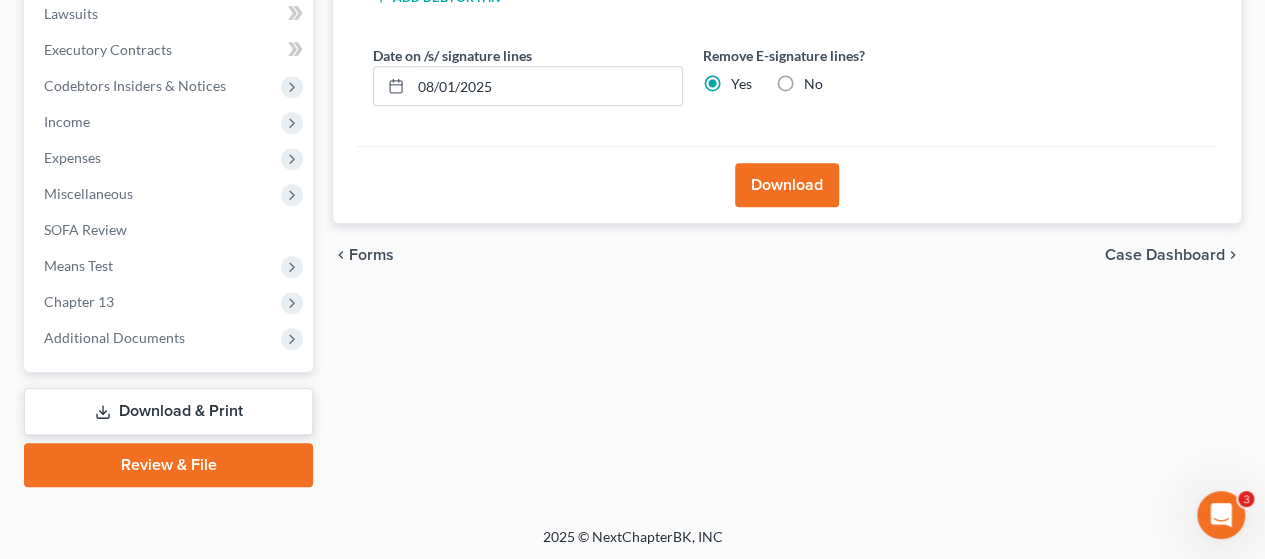 click on "No" at bounding box center (813, 84) 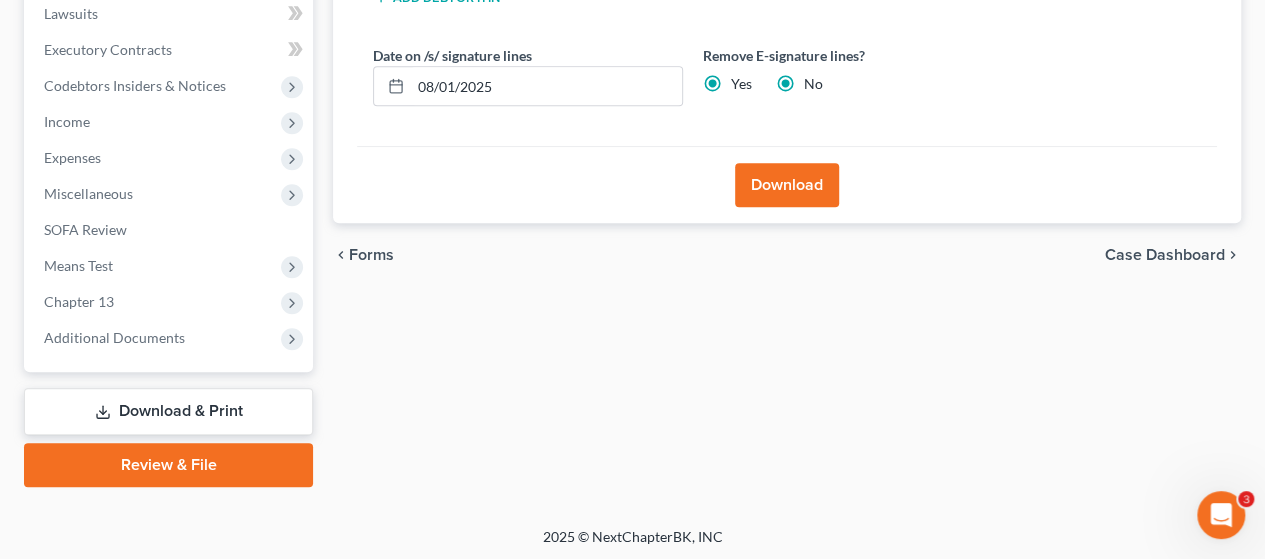 radio on "false" 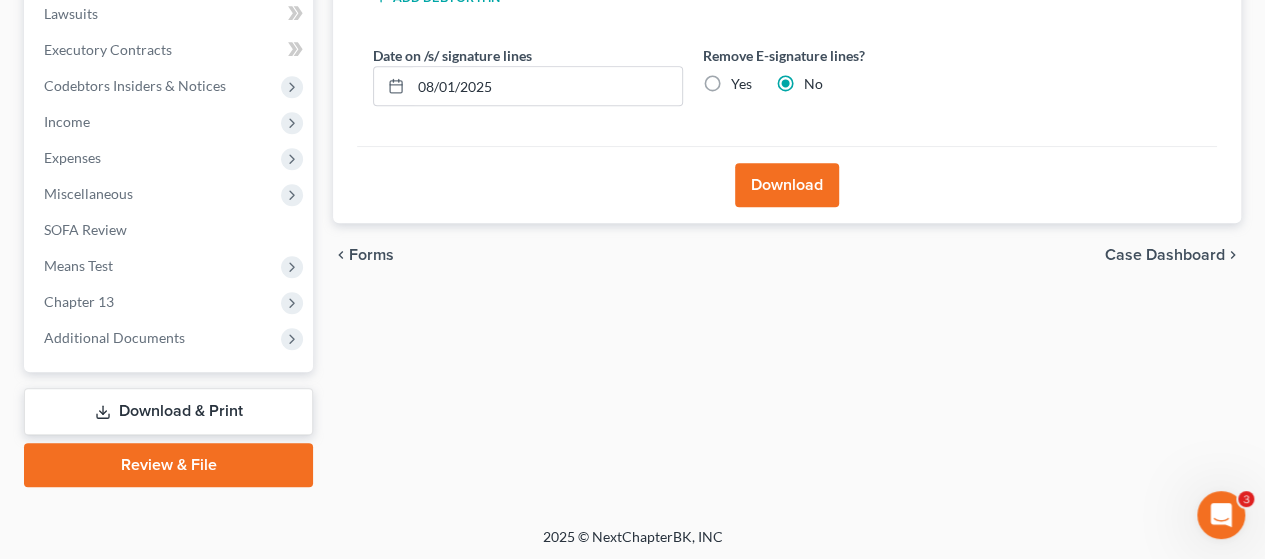 click on "Download" at bounding box center (787, 185) 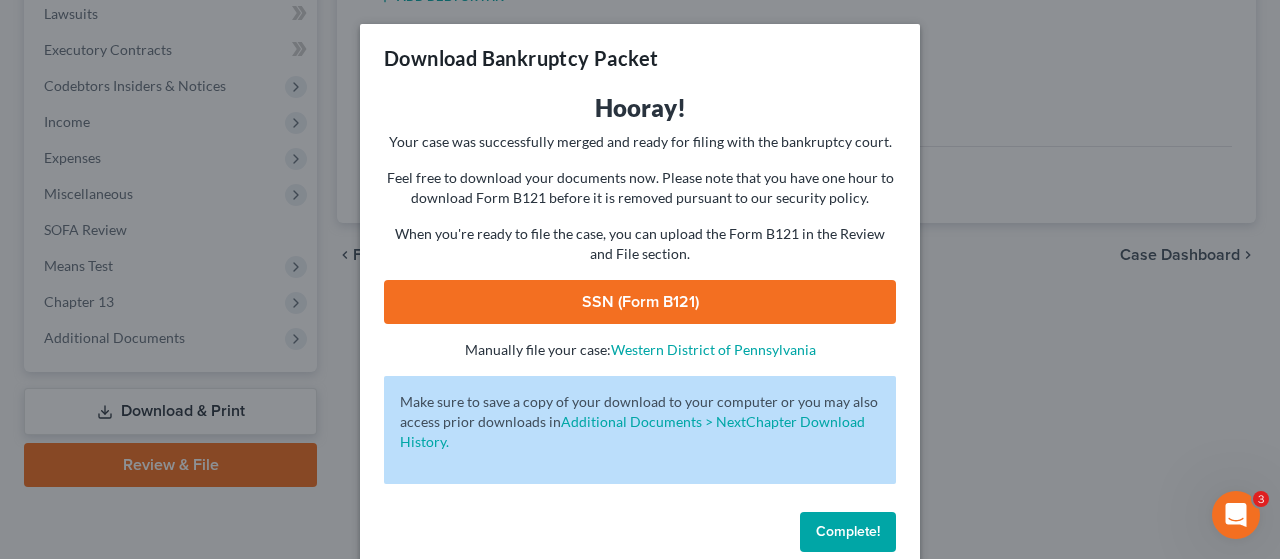 click on "SSN (Form B121)" at bounding box center (640, 302) 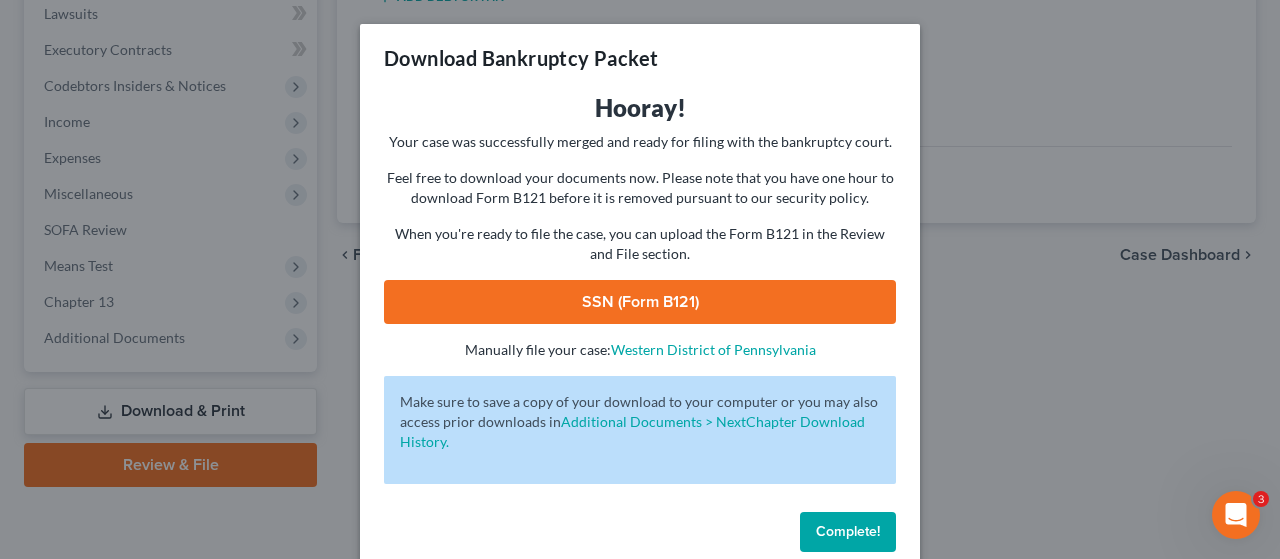 click on "Complete!" at bounding box center [848, 531] 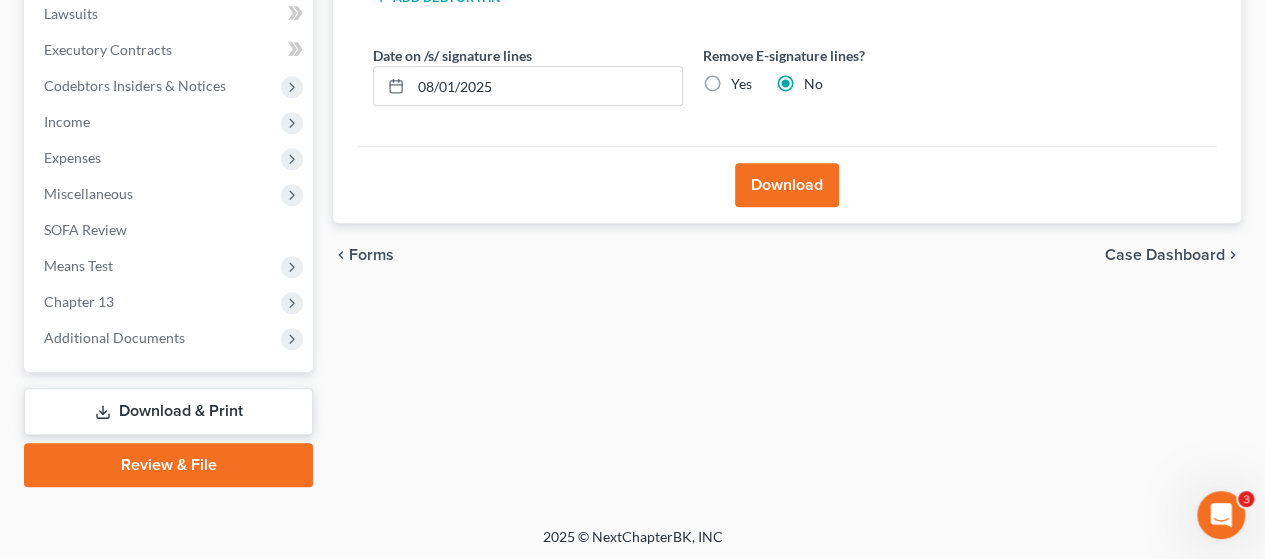 click on "Review & File" at bounding box center (168, 465) 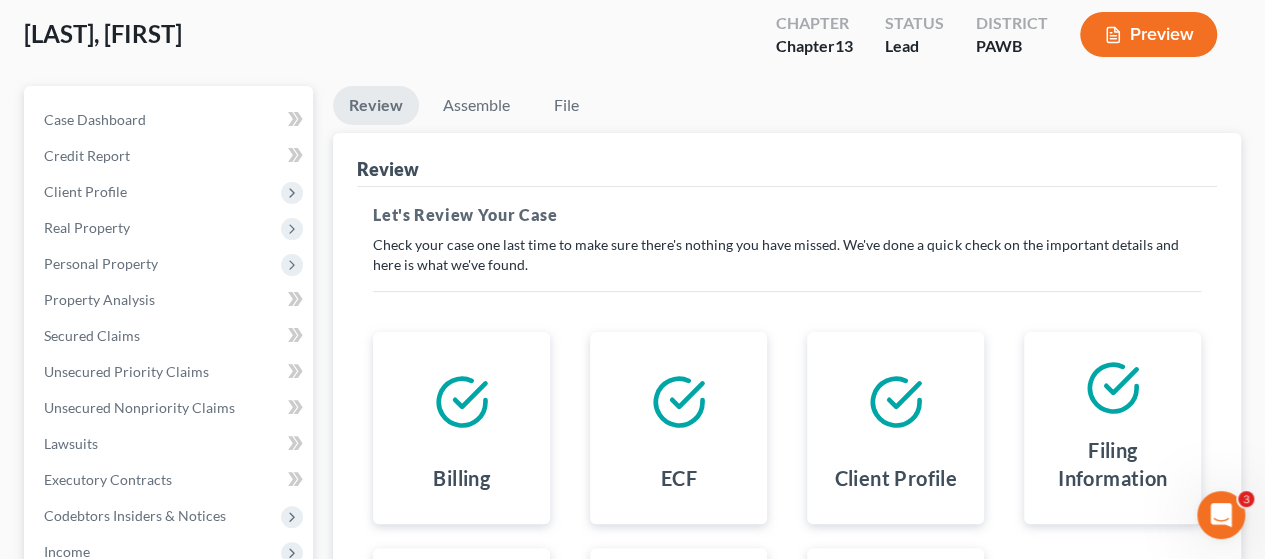 scroll, scrollTop: 0, scrollLeft: 0, axis: both 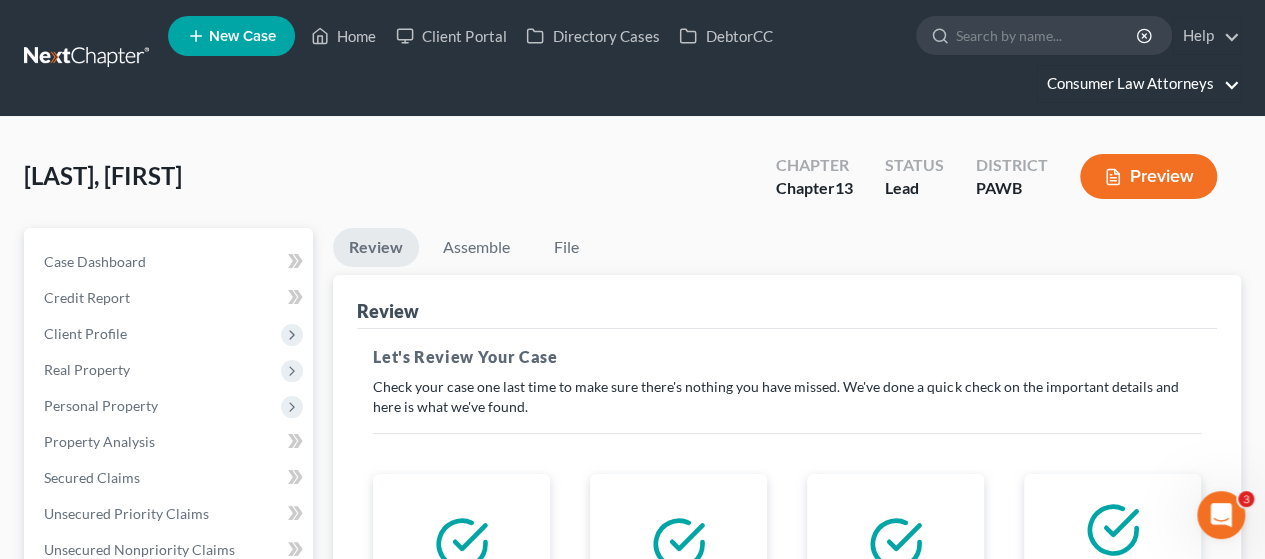 click on "Consumer Law Attorneys" at bounding box center (1138, 84) 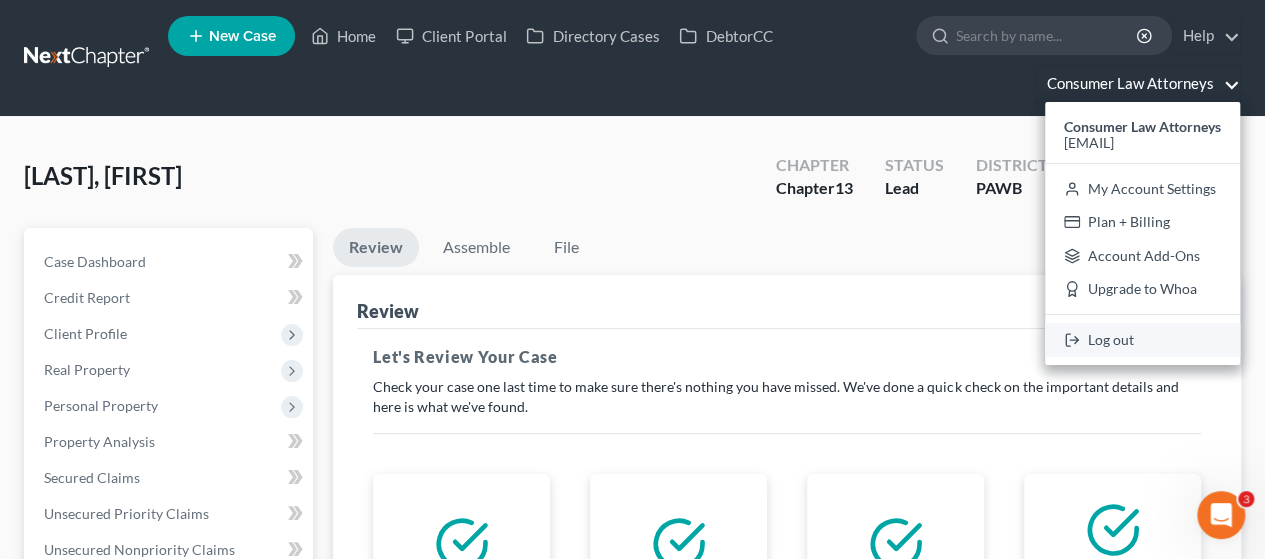 click on "Log out" at bounding box center (1142, 340) 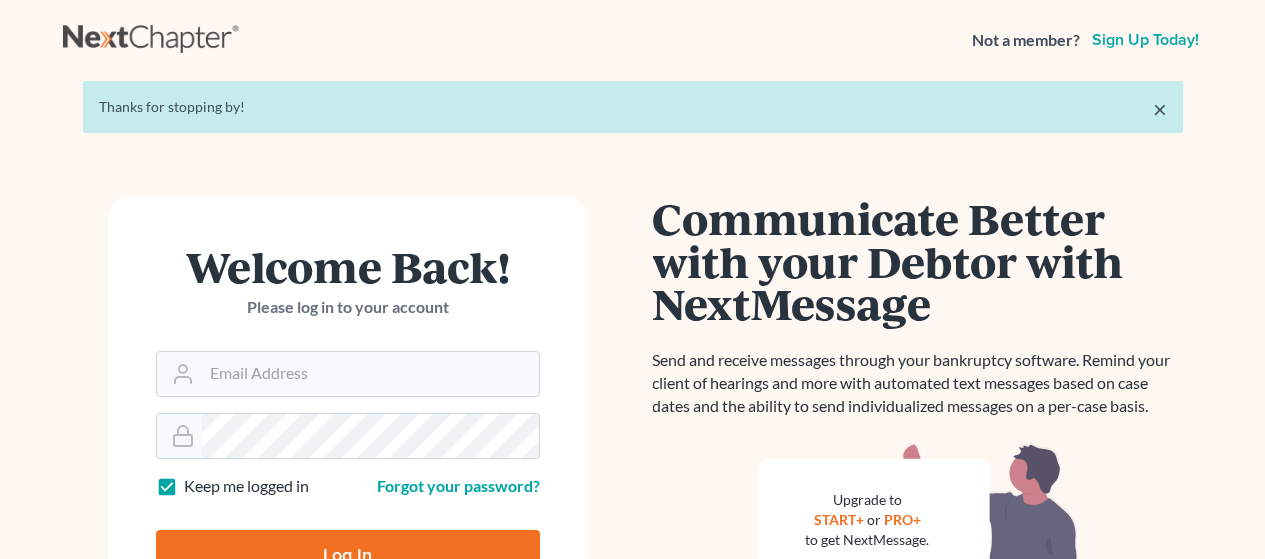 scroll, scrollTop: 0, scrollLeft: 0, axis: both 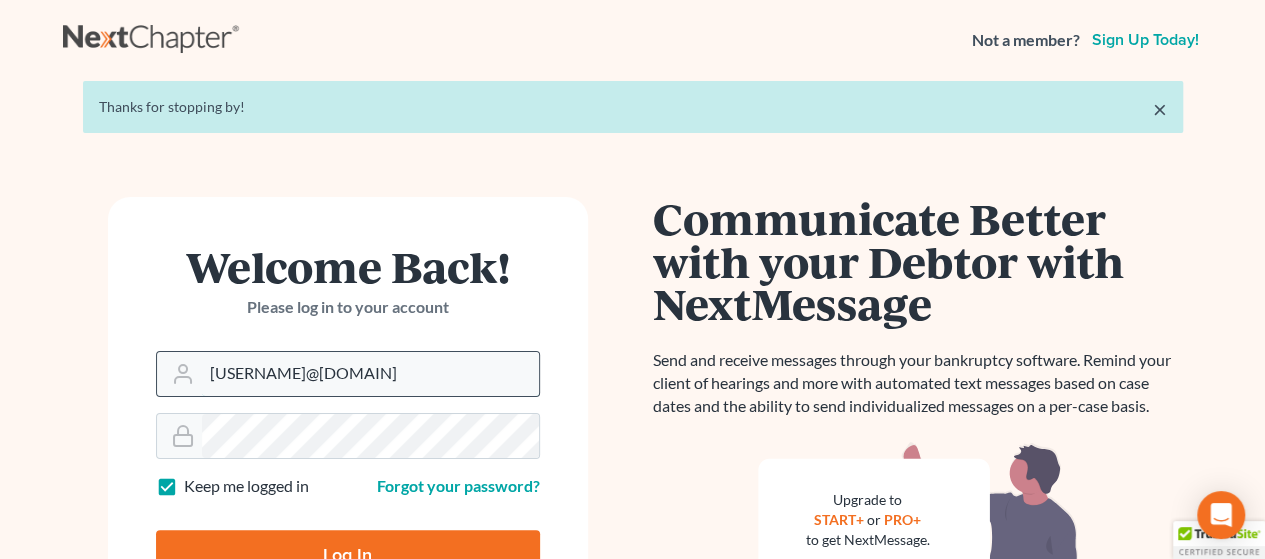 click on "[USERNAME]@[DOMAIN]" at bounding box center (370, 374) 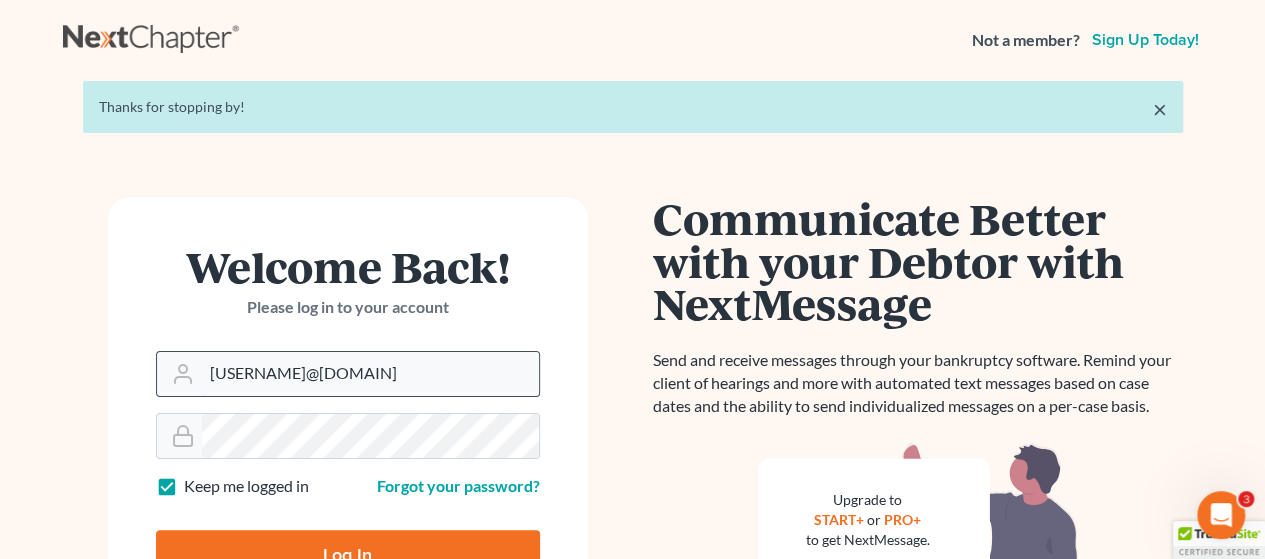 scroll, scrollTop: 0, scrollLeft: 0, axis: both 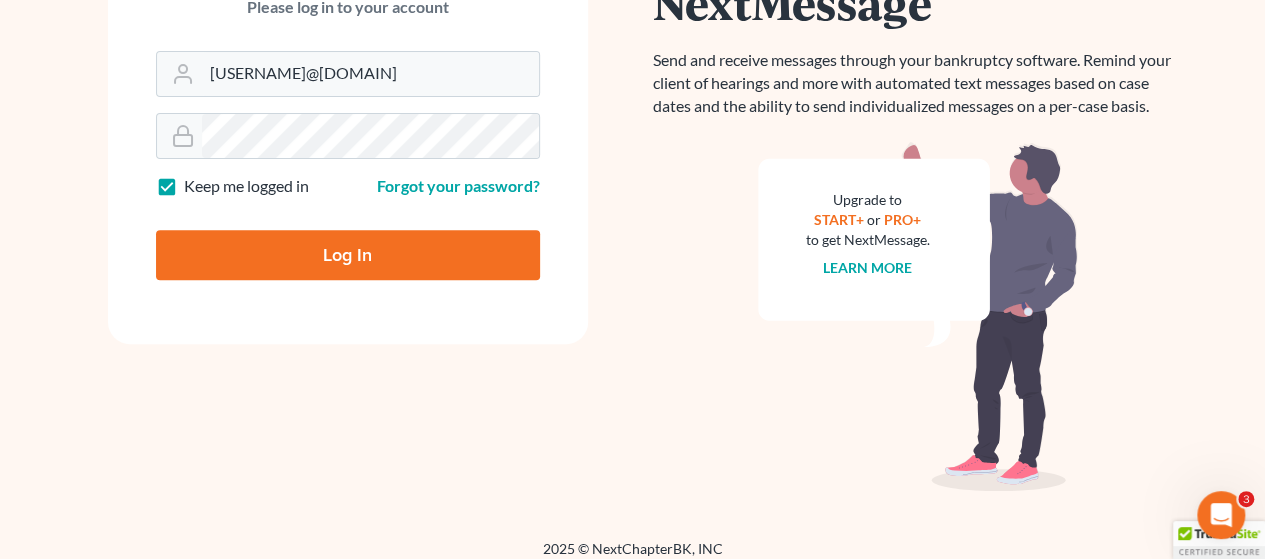 click on "Log In" at bounding box center [348, 255] 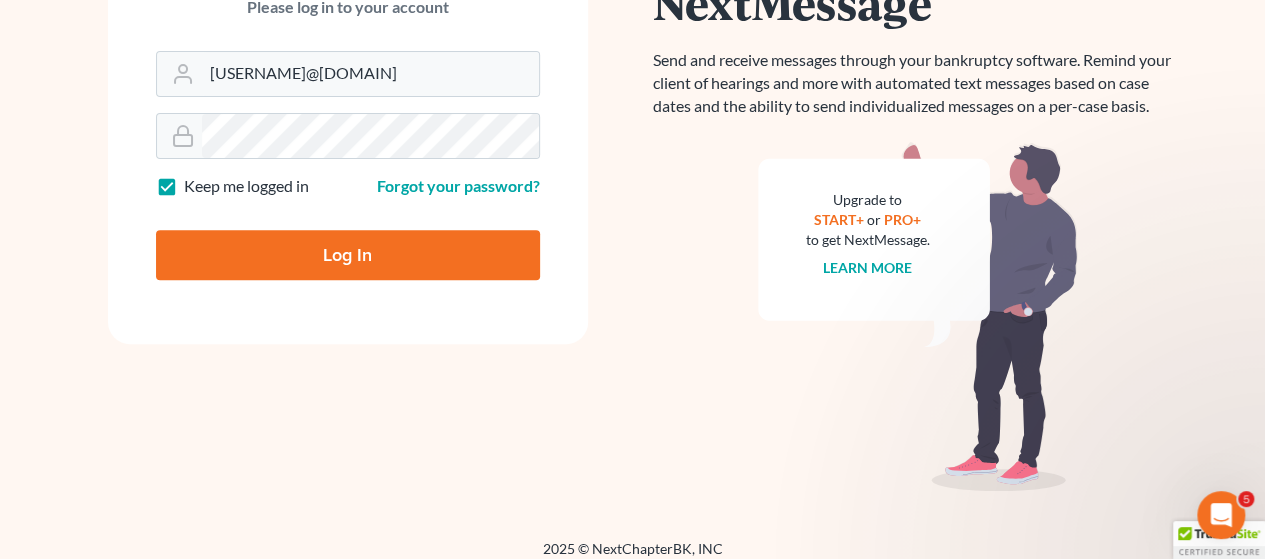 type on "Thinking..." 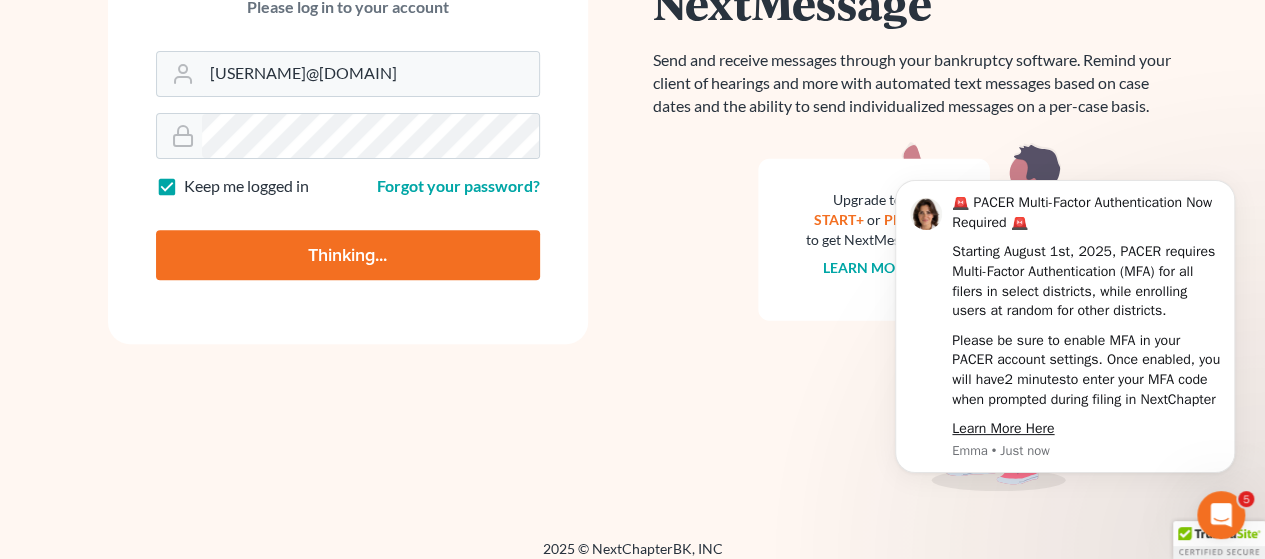 scroll, scrollTop: 0, scrollLeft: 0, axis: both 